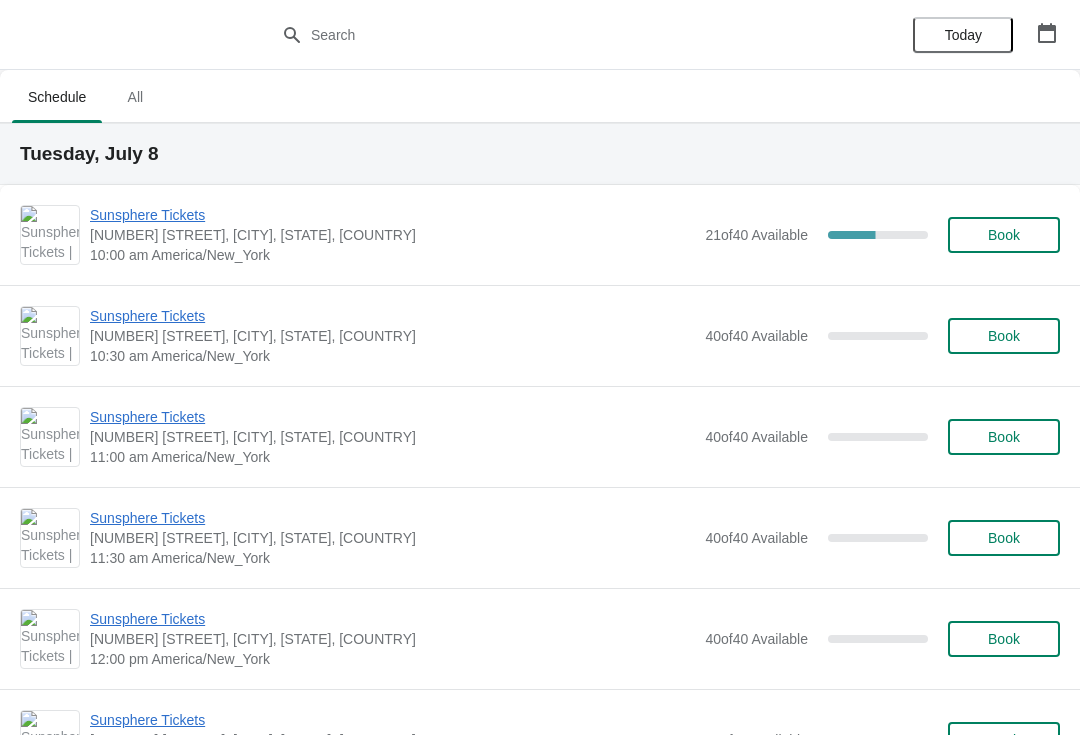 scroll, scrollTop: 4, scrollLeft: 0, axis: vertical 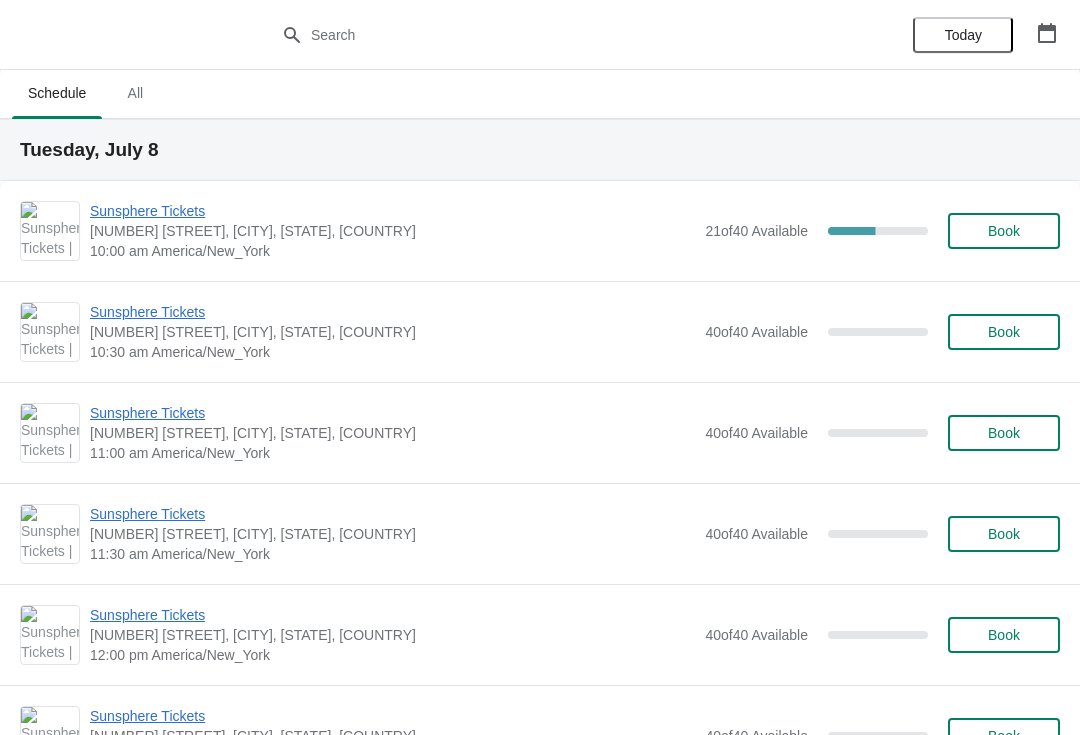 click on "Sunsphere Tickets" at bounding box center [392, 211] 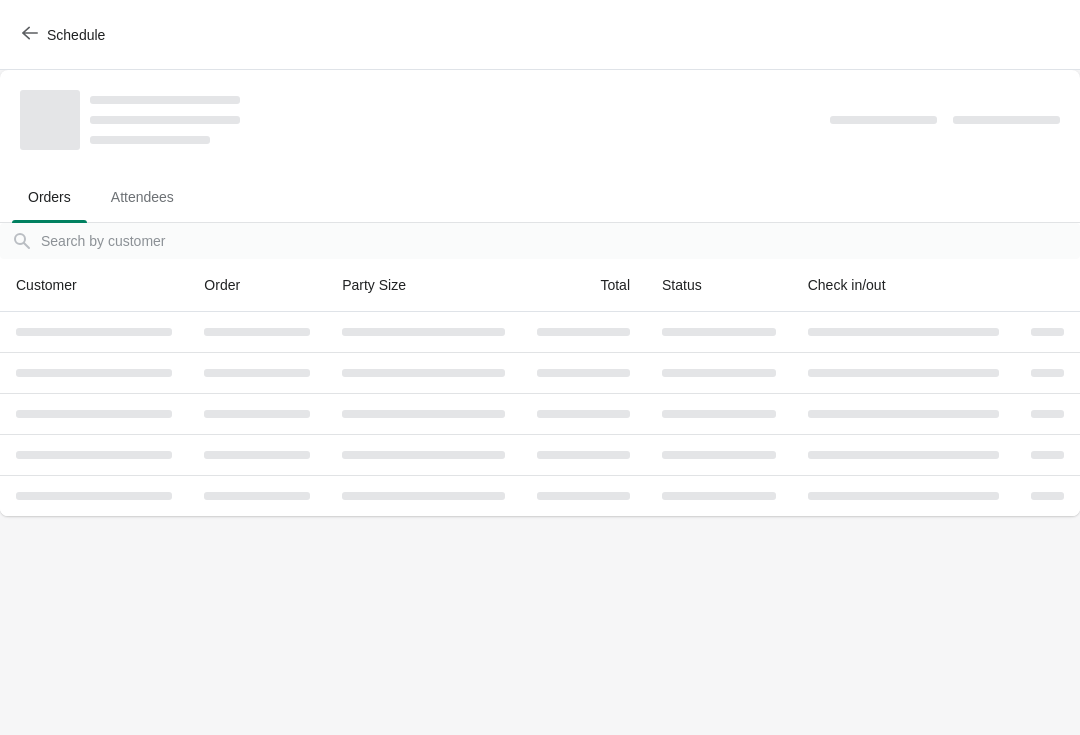 scroll, scrollTop: 0, scrollLeft: 0, axis: both 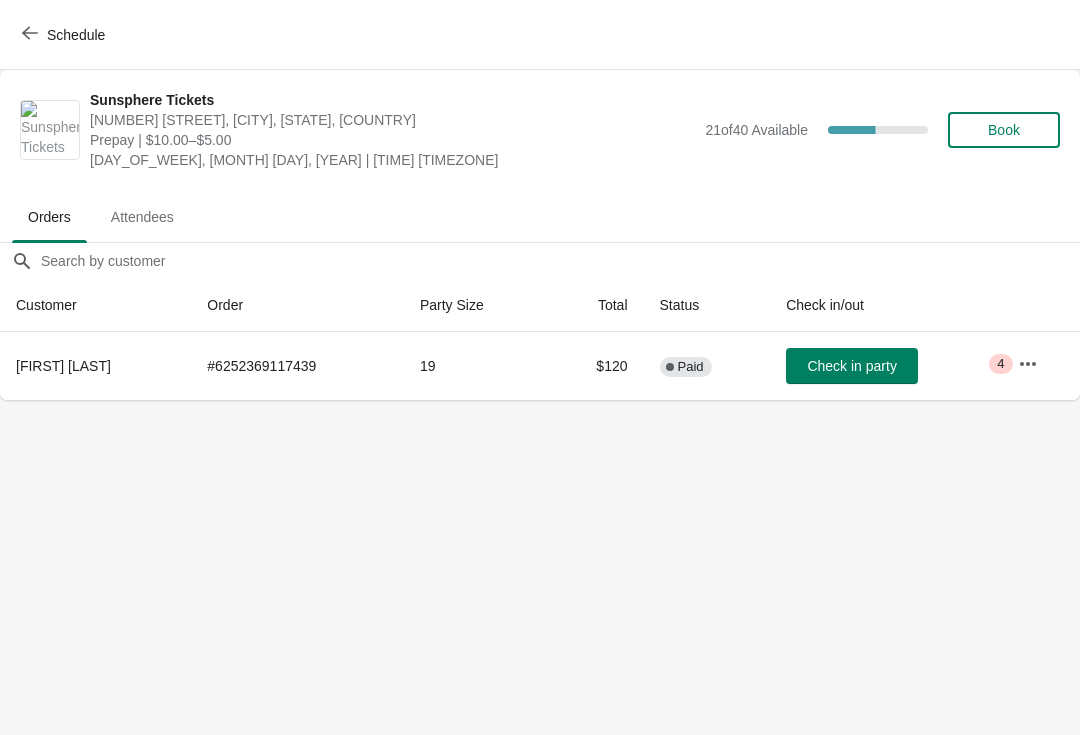 click at bounding box center (1028, 364) 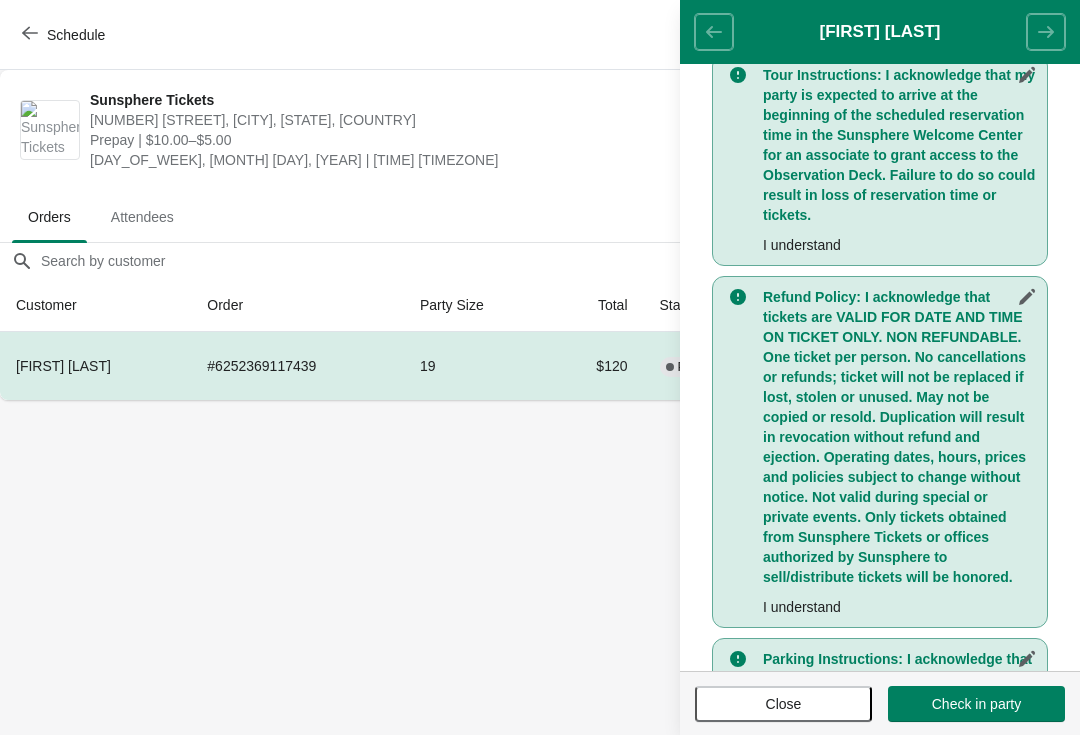 click on "Close" at bounding box center (783, 704) 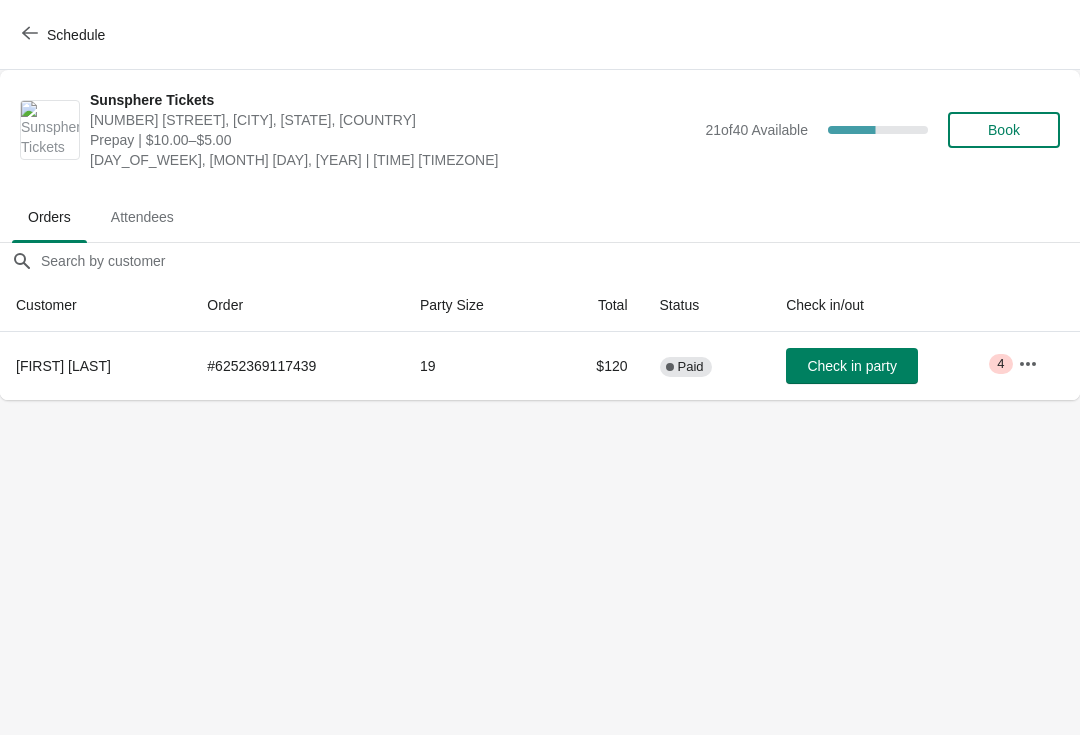 scroll, scrollTop: 520, scrollLeft: 0, axis: vertical 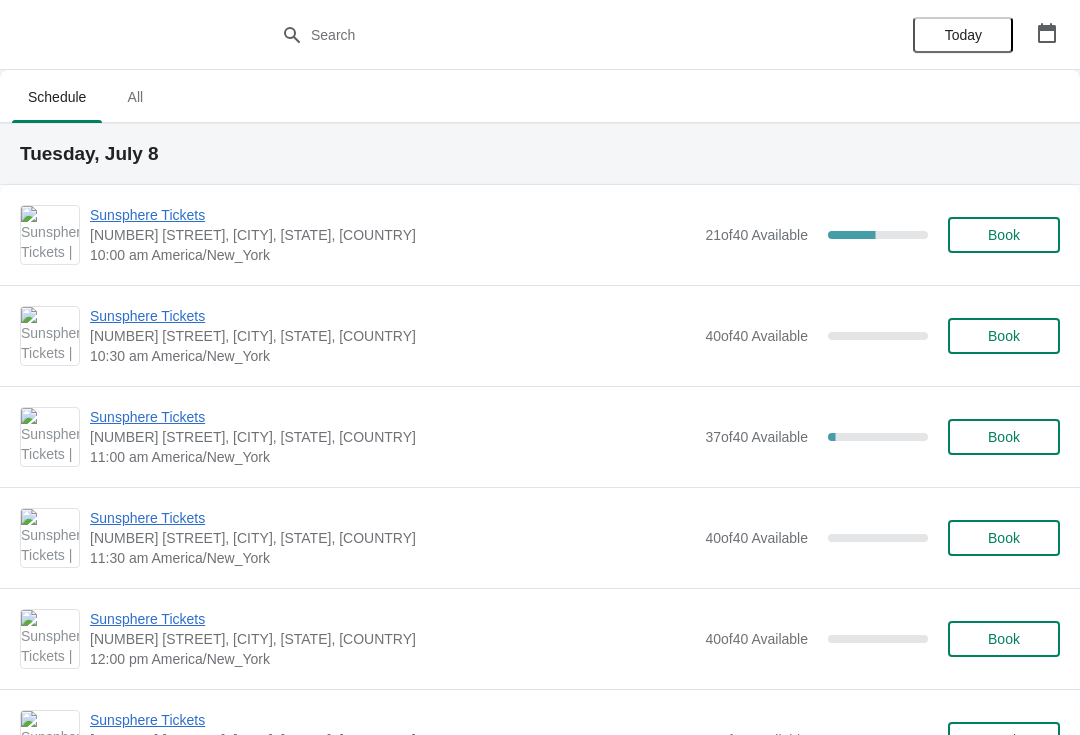 click on "Sunsphere Tickets 810 Clinch Avenue, Knoxville, TN, USA 10:00 am America/New_York 21  of  40   Available 47.5 % Book" at bounding box center (540, 235) 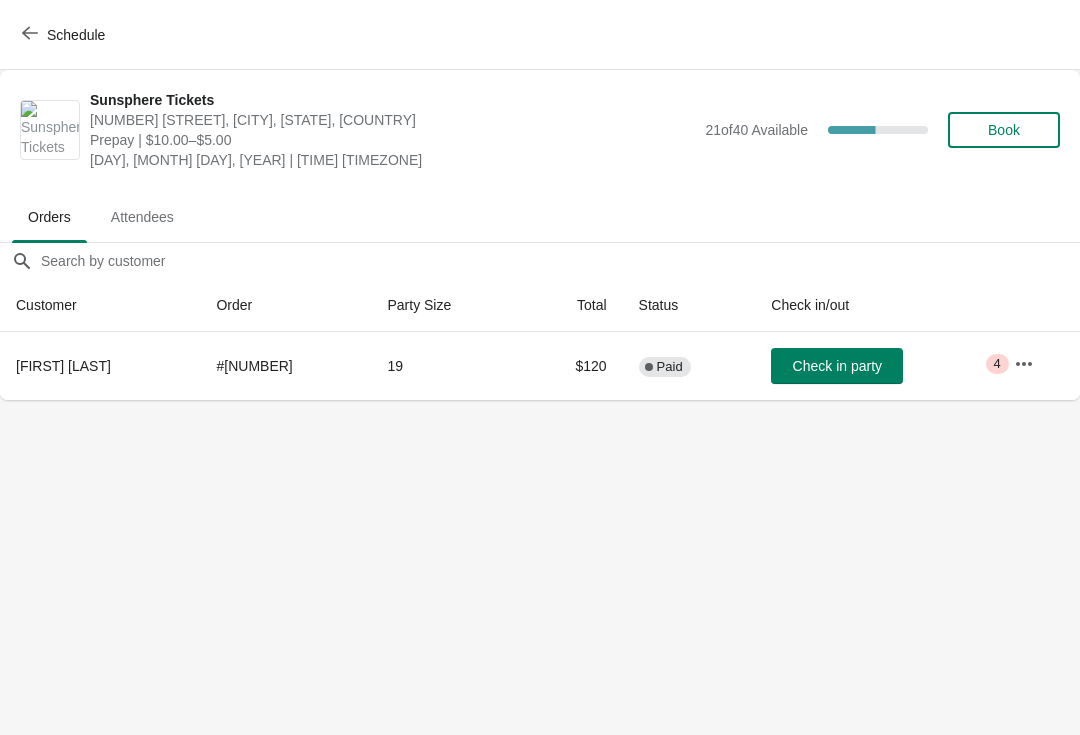 click on "Check in party" at bounding box center [837, 366] 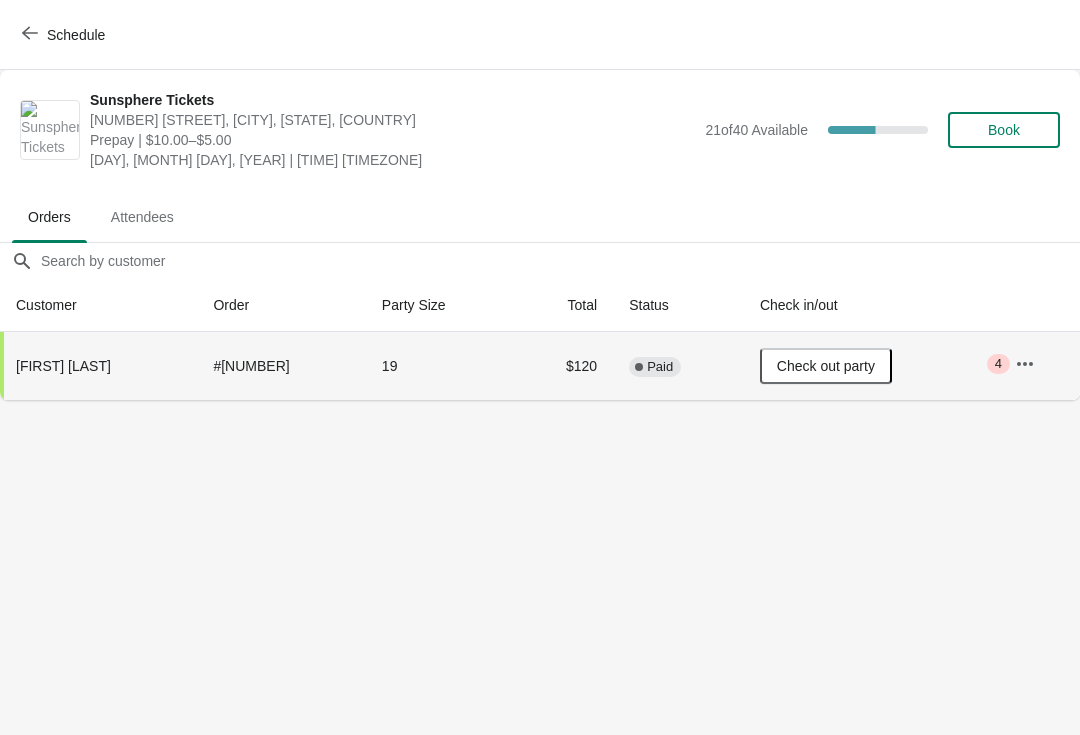 click on "Book" at bounding box center (1004, 130) 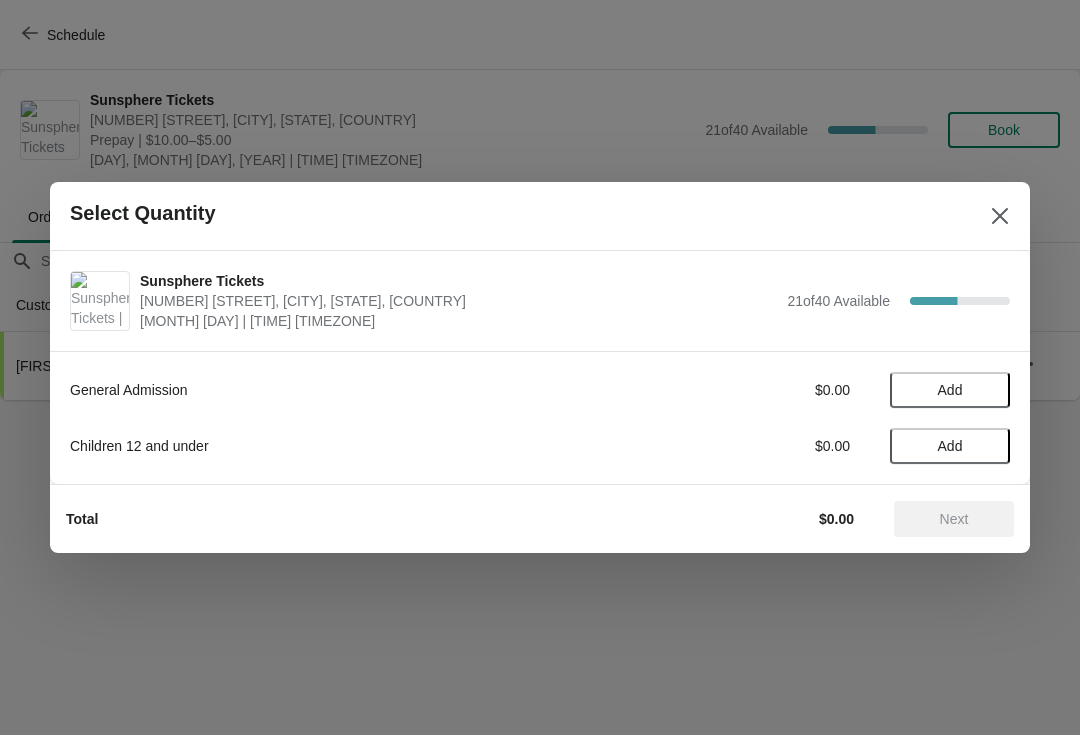 click on "Add" at bounding box center (950, 390) 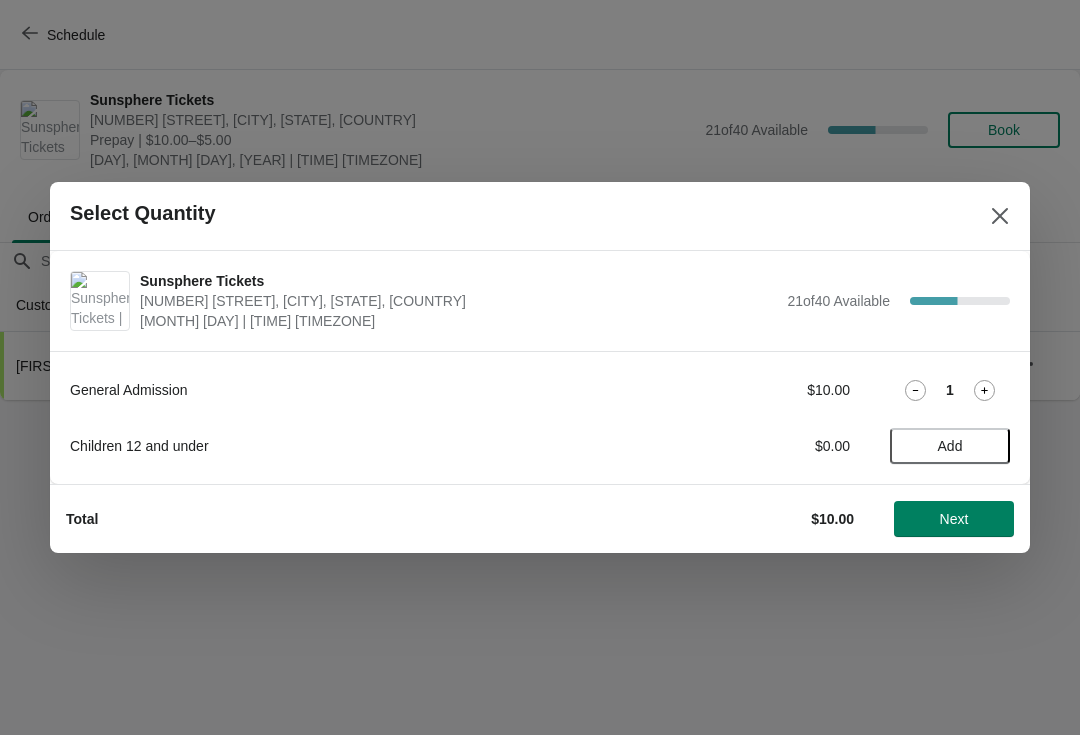 click at bounding box center [984, 390] 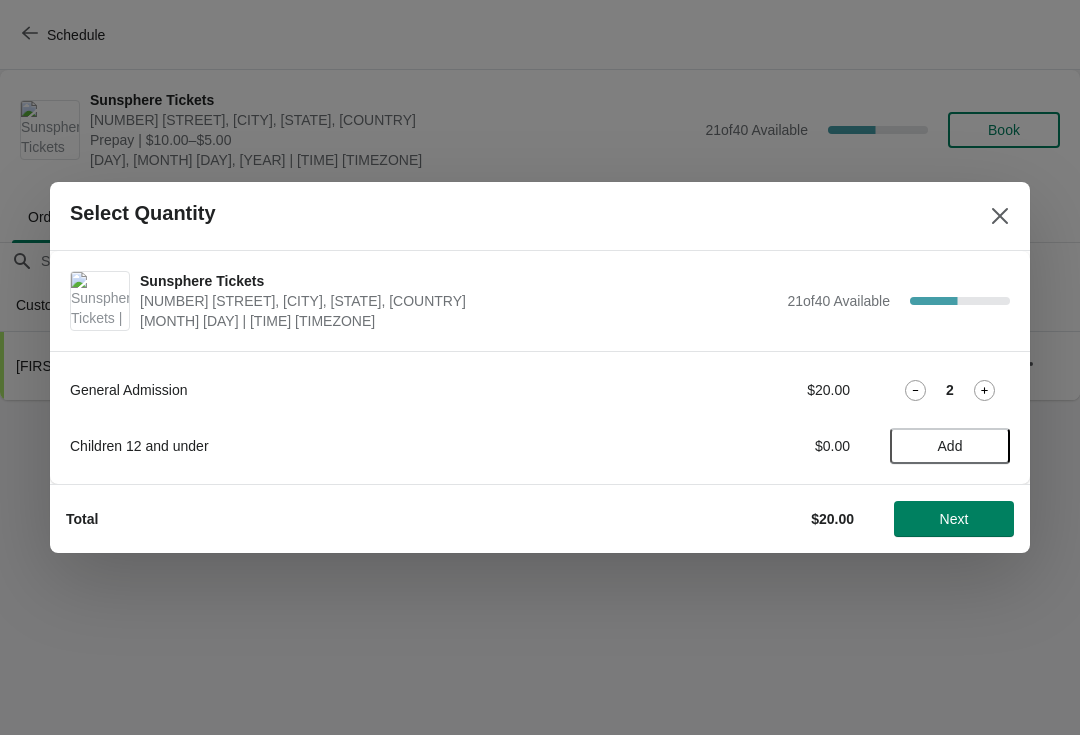 click on "Next" at bounding box center [954, 519] 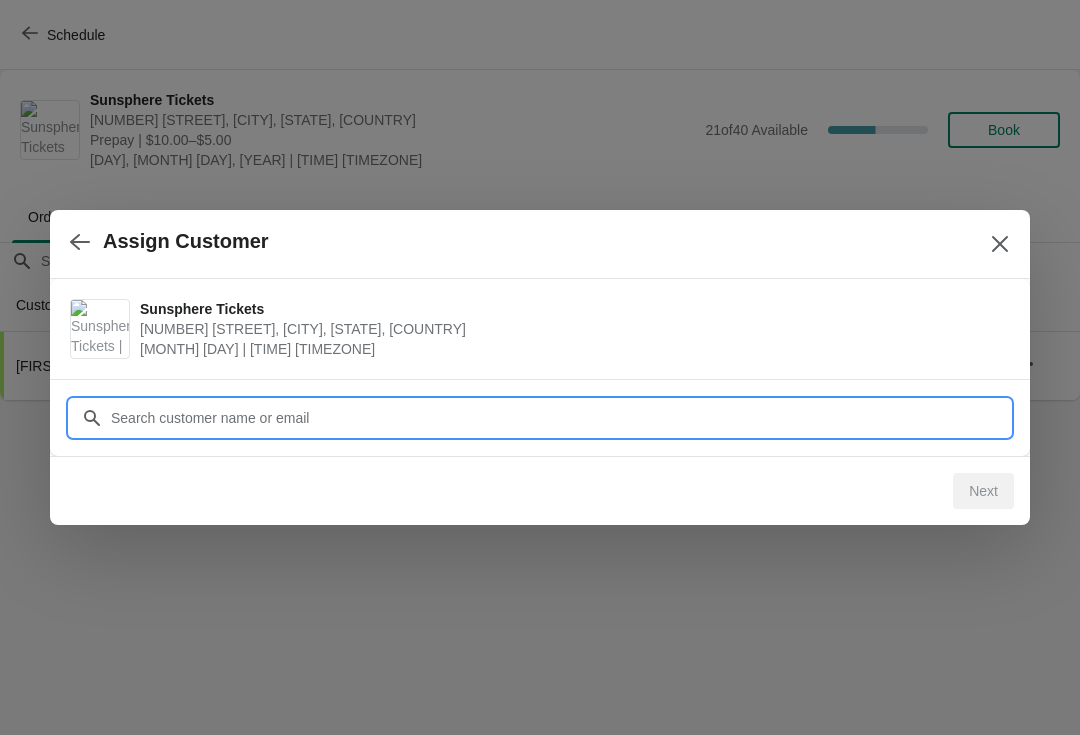 click on "Assign Customer Sunsphere Tickets 810 Clinch Avenue, Knoxville, TN, USA July 8 | 10:00 am America/New_York Customer Next" at bounding box center [540, 400] 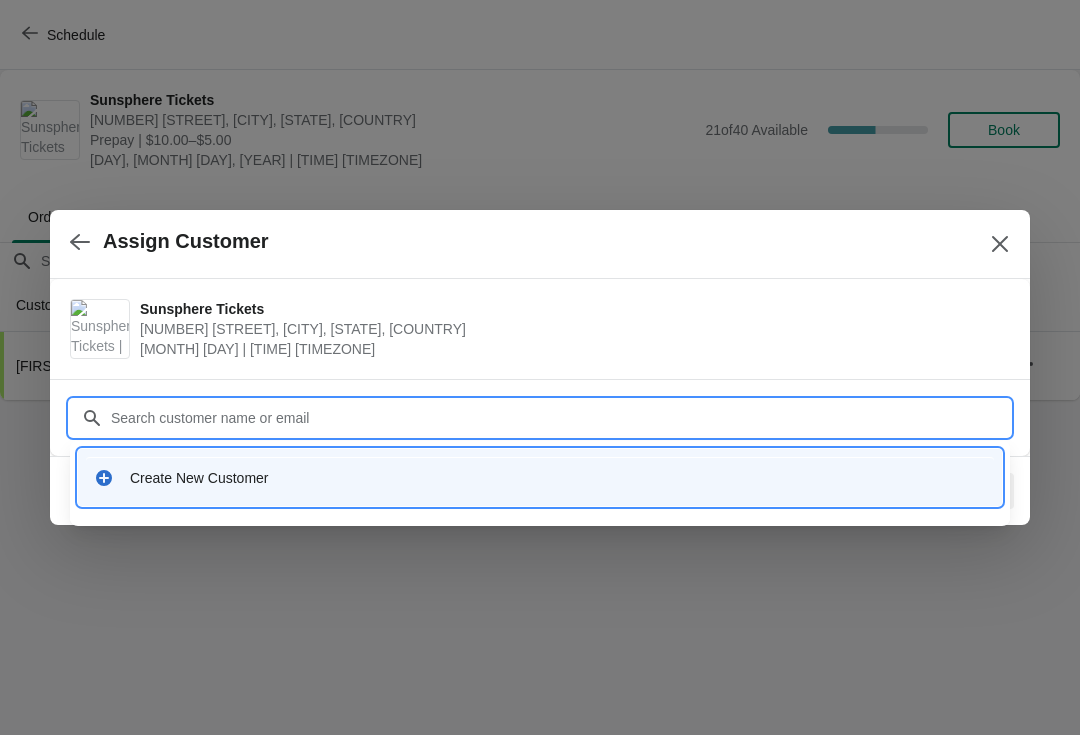 click on "Create New Customer" at bounding box center [540, 477] 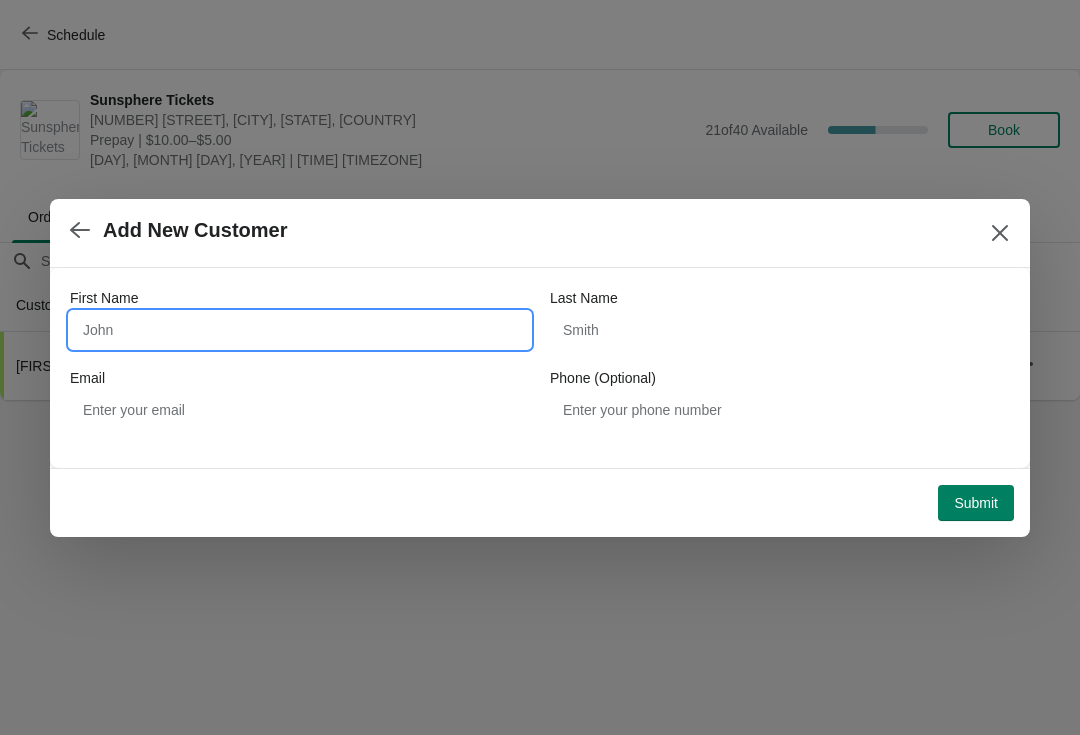click on "First Name" at bounding box center [300, 330] 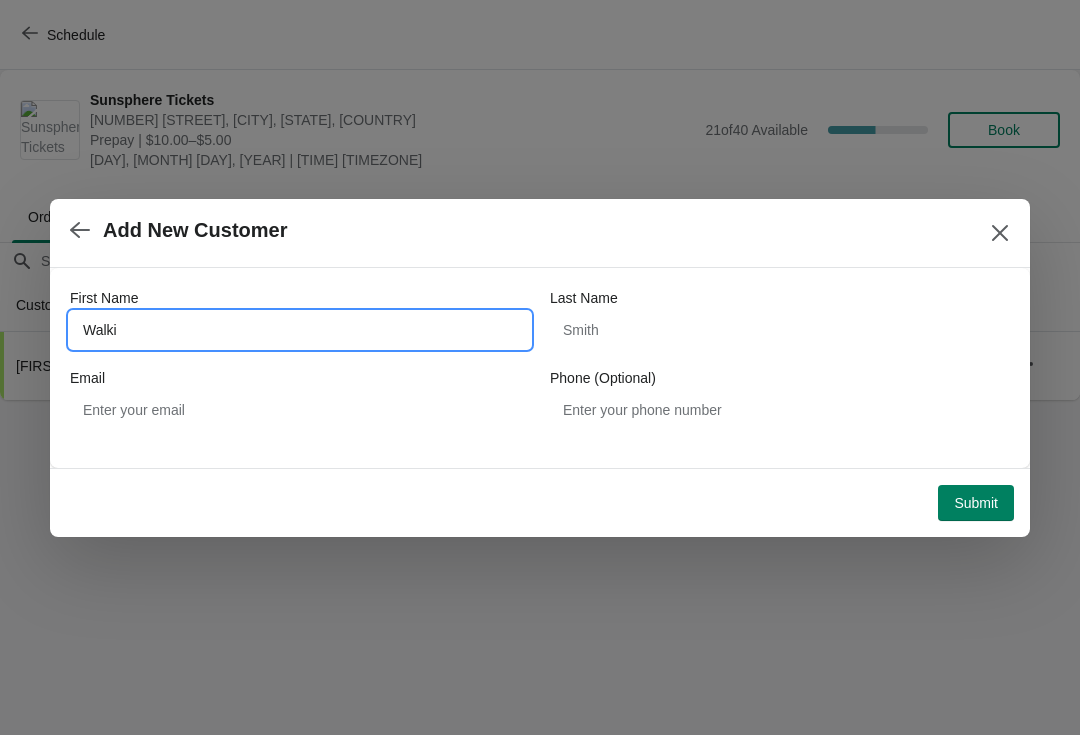 type on "Walkin" 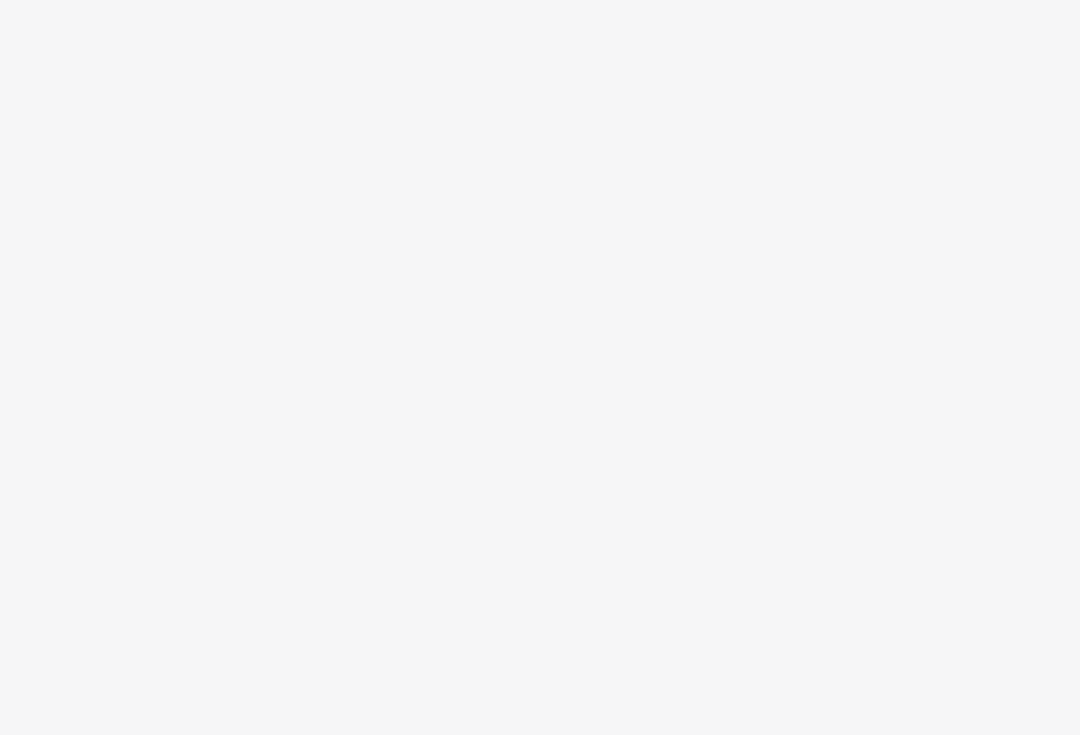 scroll, scrollTop: 0, scrollLeft: 0, axis: both 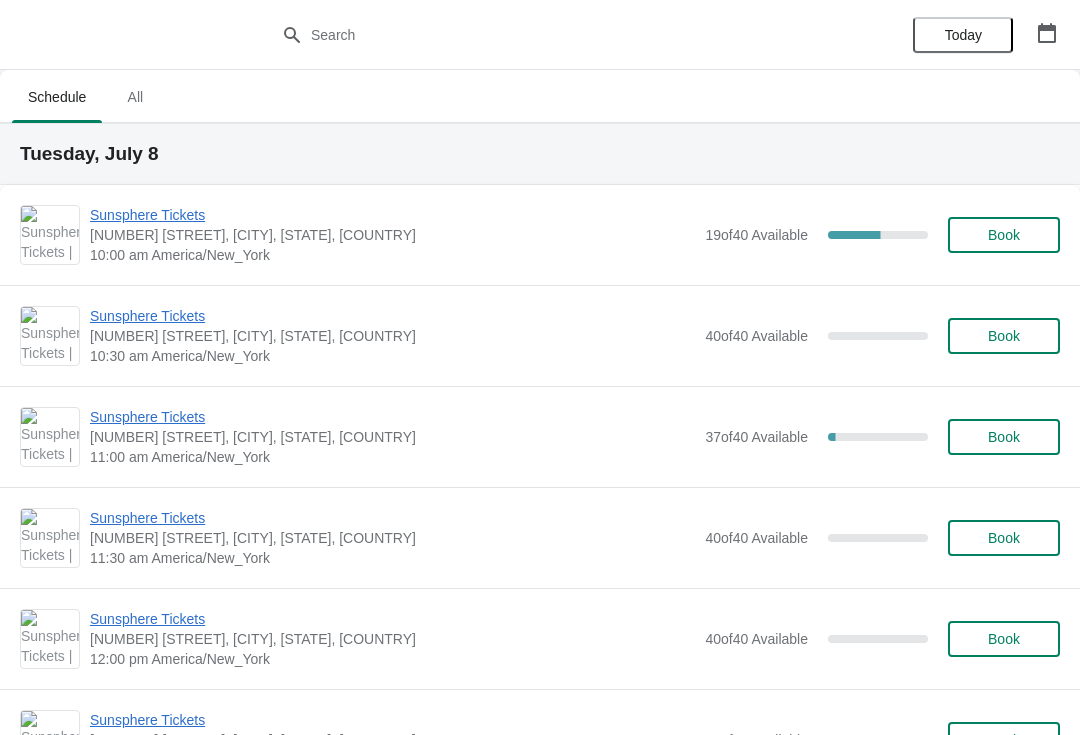 click on "Sunsphere Tickets" at bounding box center (392, 215) 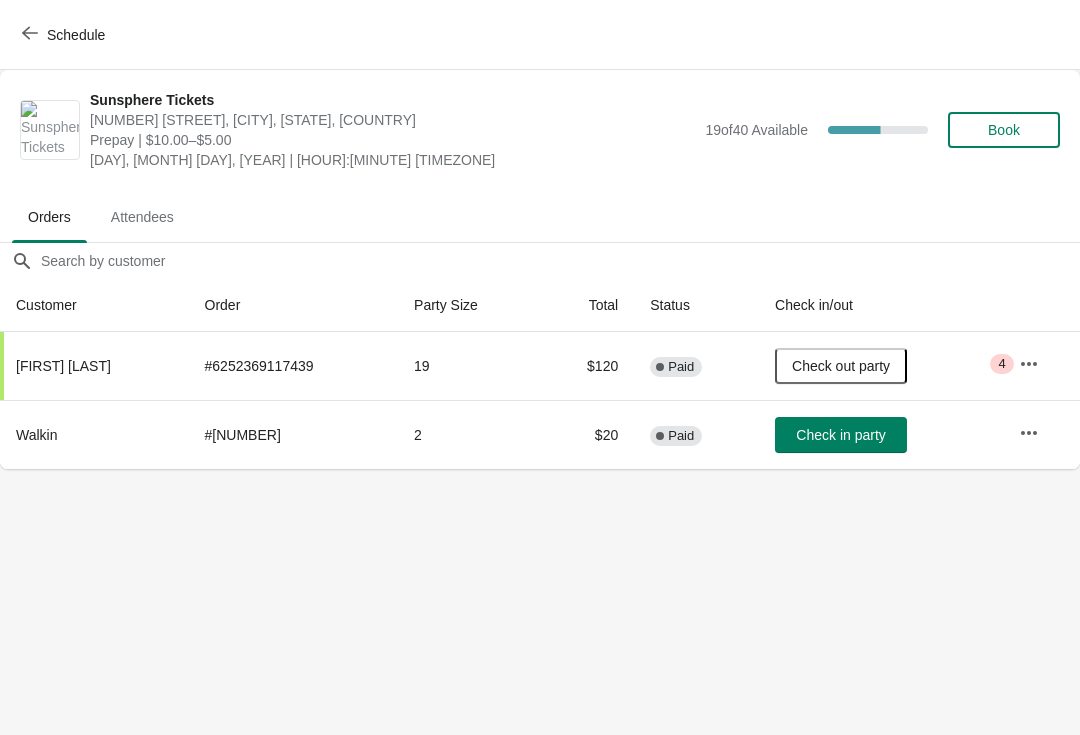 click on "Check in party" at bounding box center [841, 435] 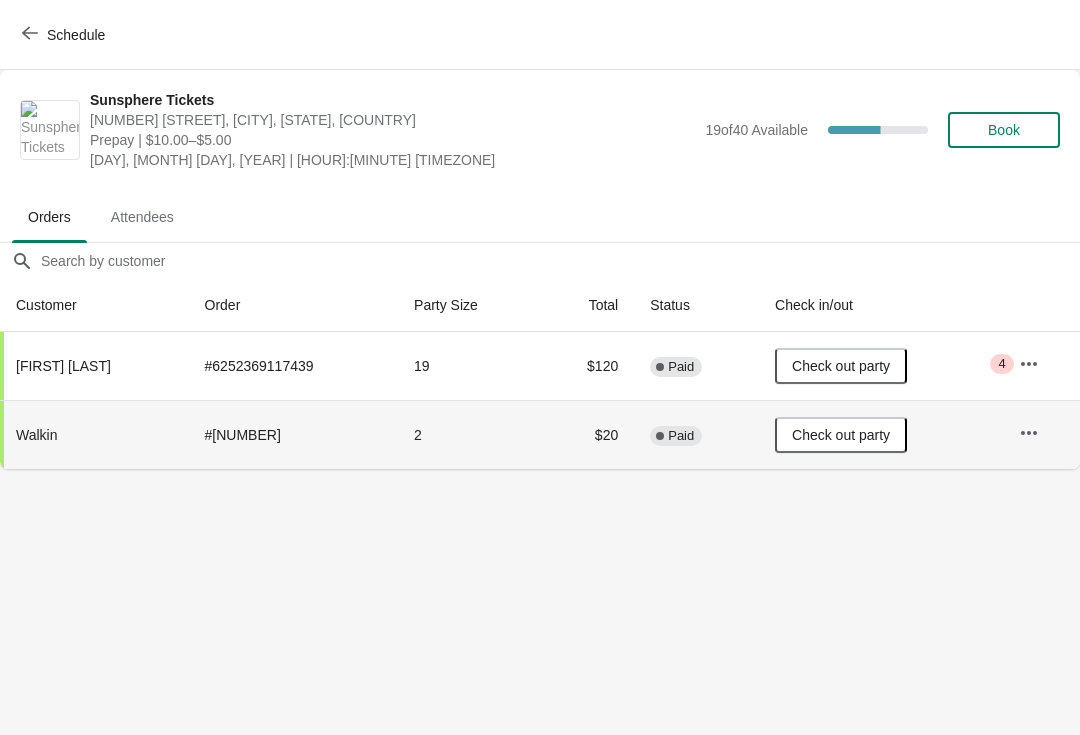 click on "Sunsphere Tickets [NUMBER] [STREET], [CITY], [STATE], [COUNTRY] Prepay | $[PRICE]–$[PRICE] [DAY], [MONTH] [DAY], [YEAR] | [HOUR]:[MINUTE] [TIMEZONE] [NUMBER] of [NUMBER] Available [PERCENT] Book" at bounding box center [575, 130] 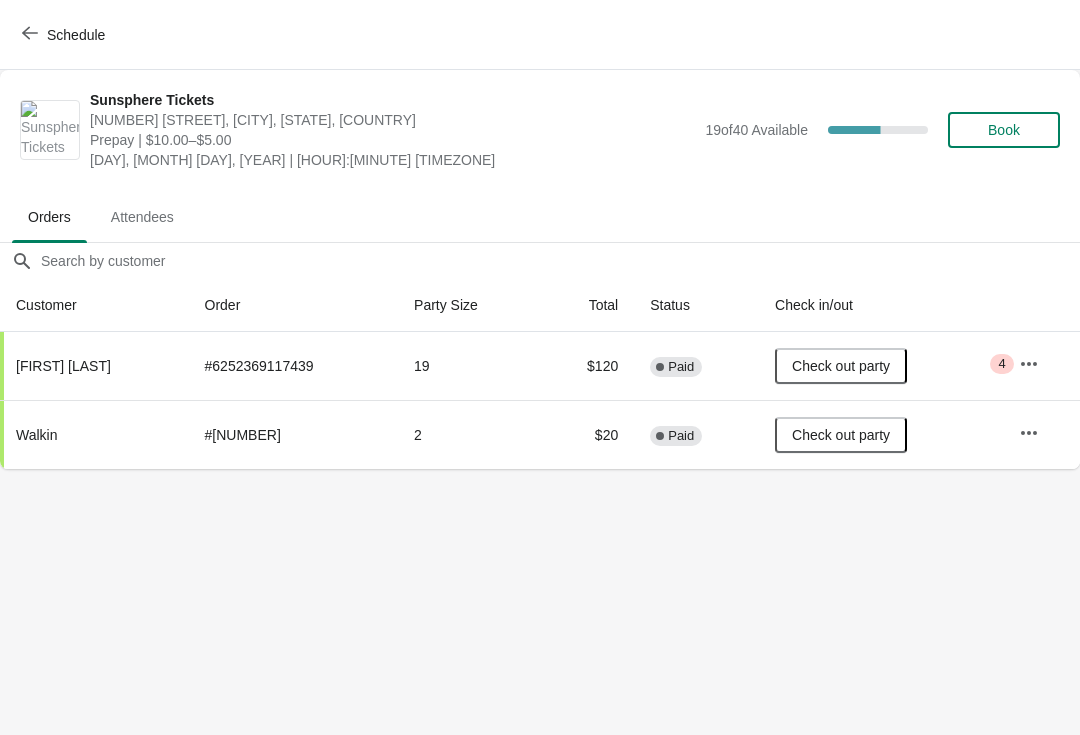 click on "Book" at bounding box center [1004, 130] 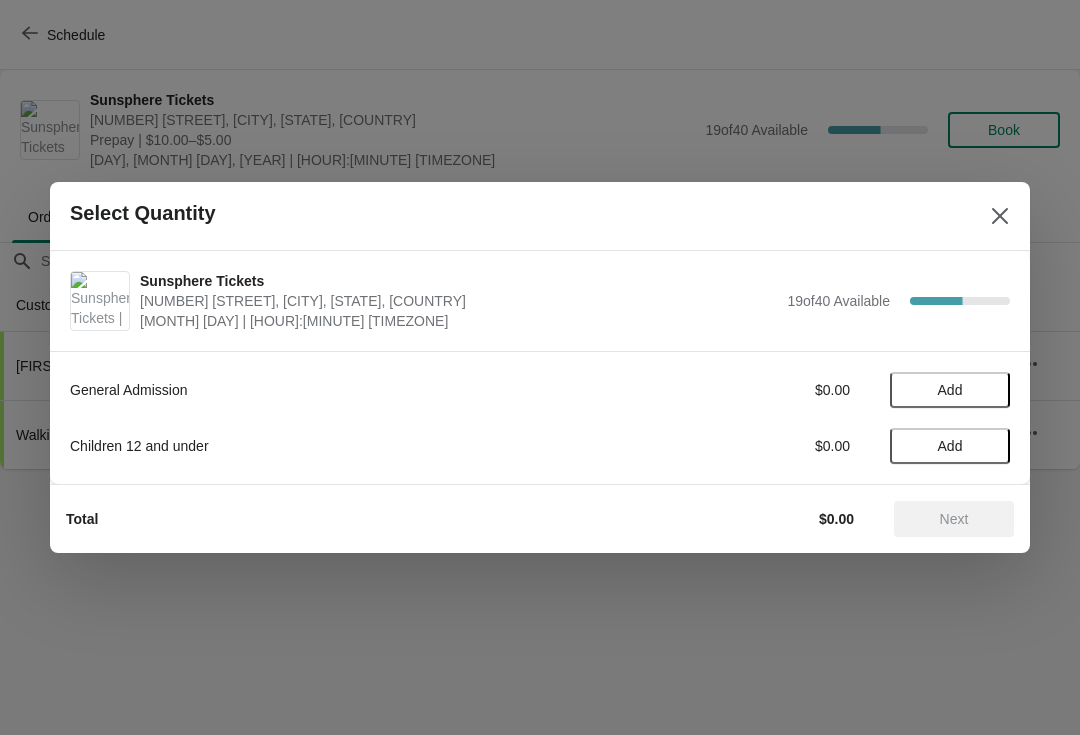 click on "Add" at bounding box center (950, 390) 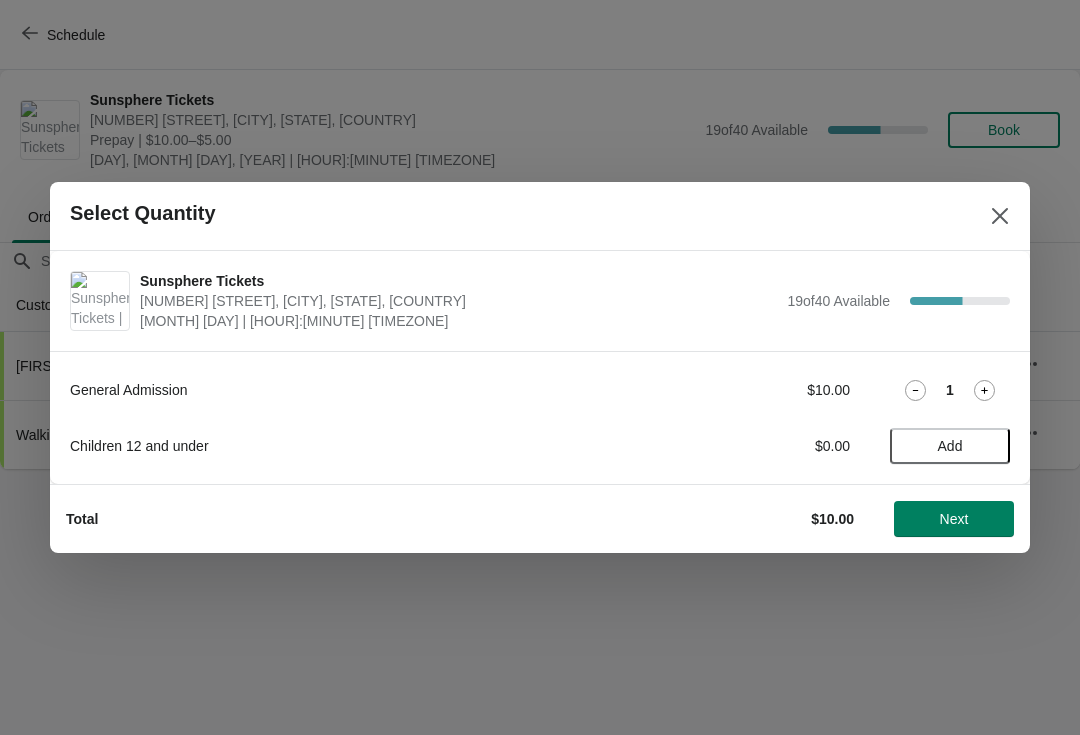 click on "1" at bounding box center [950, 390] 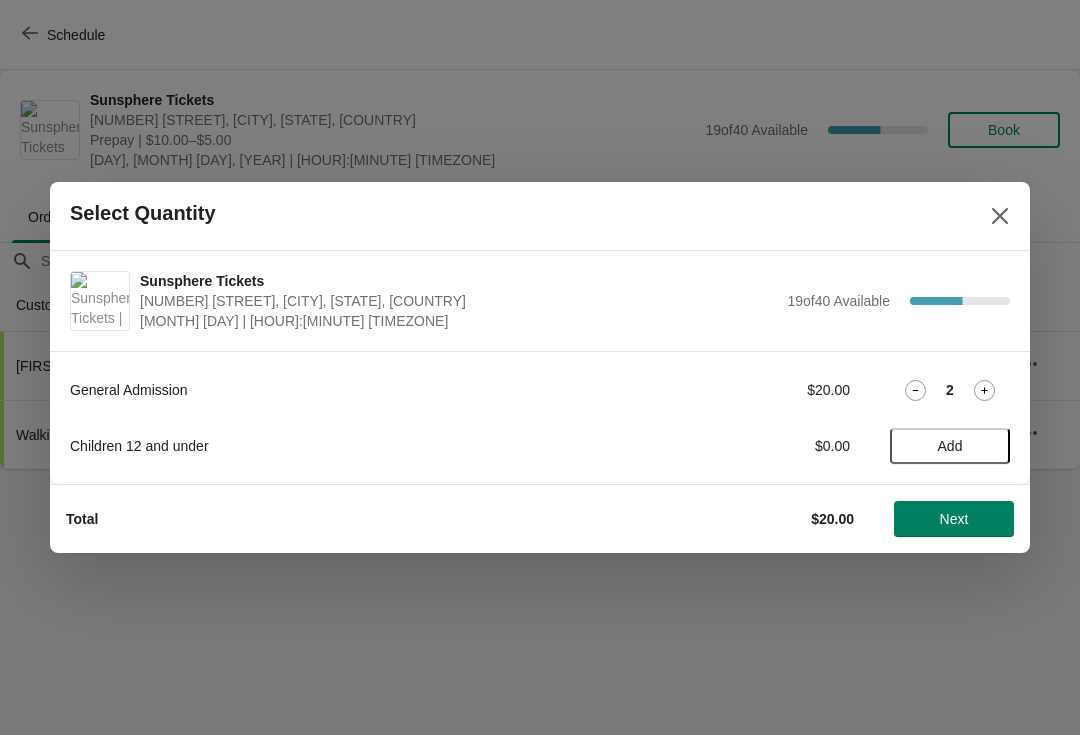 click on "Next" at bounding box center [954, 519] 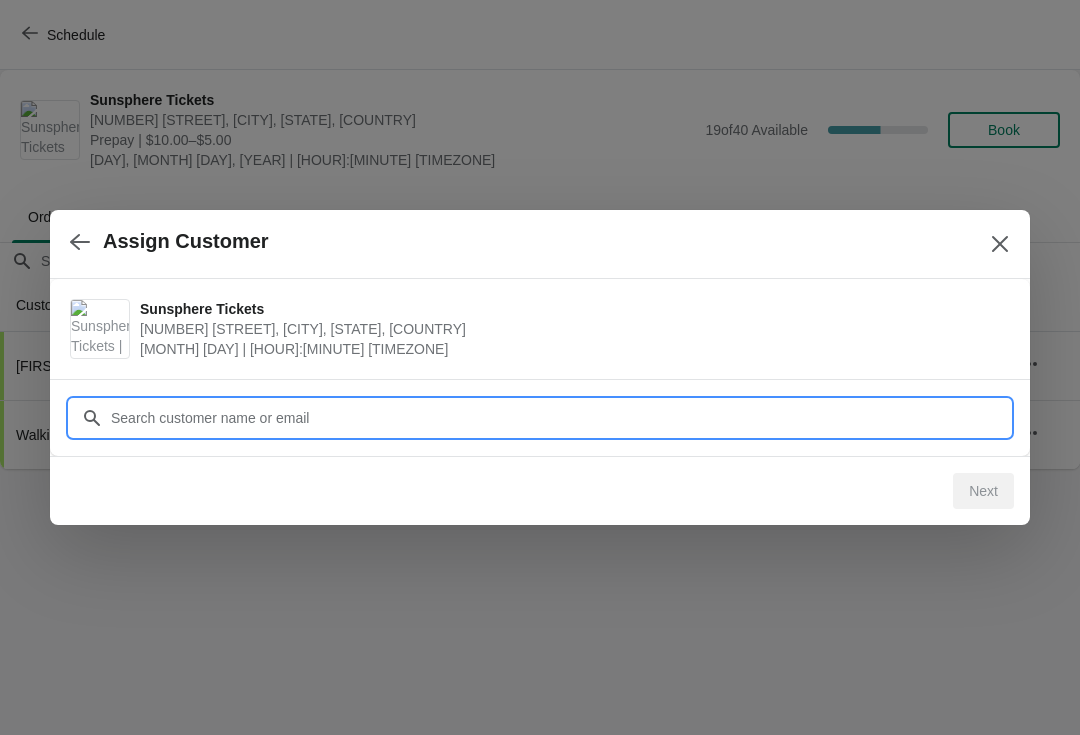 click on "Customer" at bounding box center (560, 418) 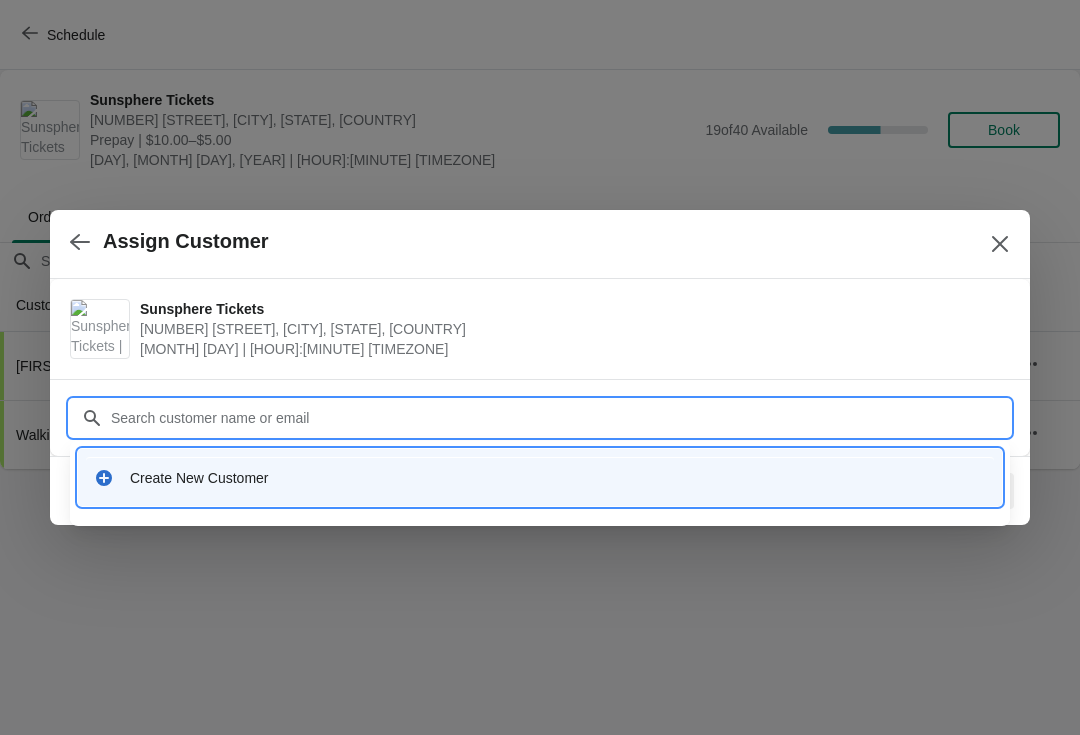 click on "Create New Customer" at bounding box center [540, 477] 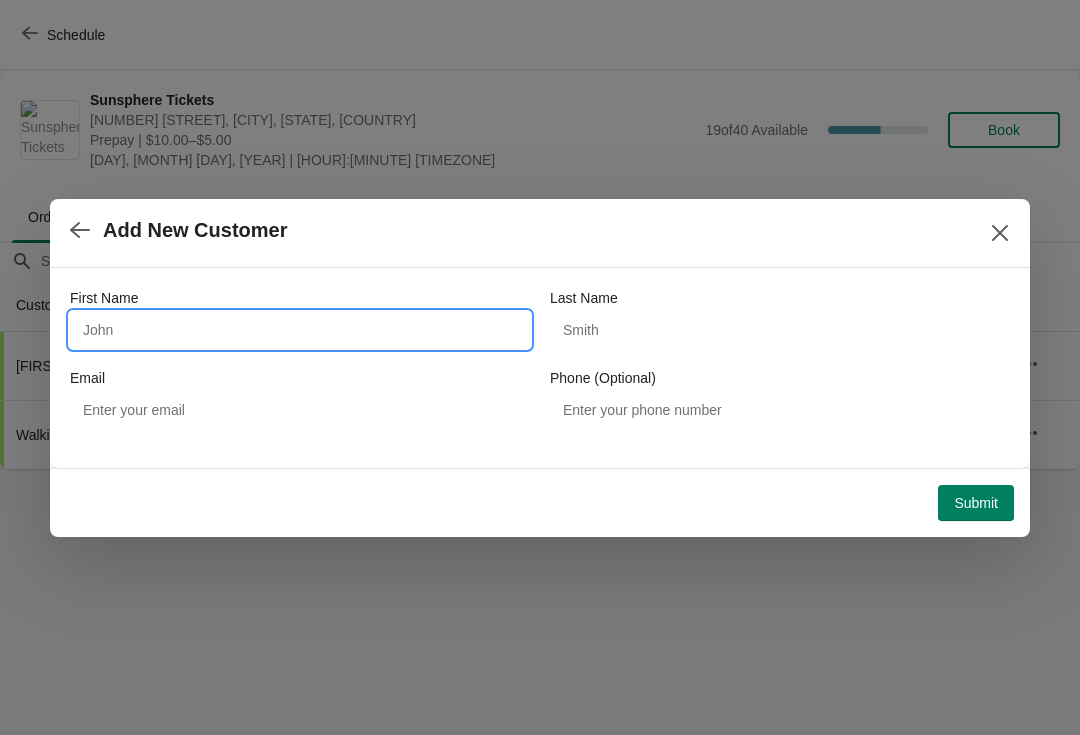 click on "First Name" at bounding box center (300, 330) 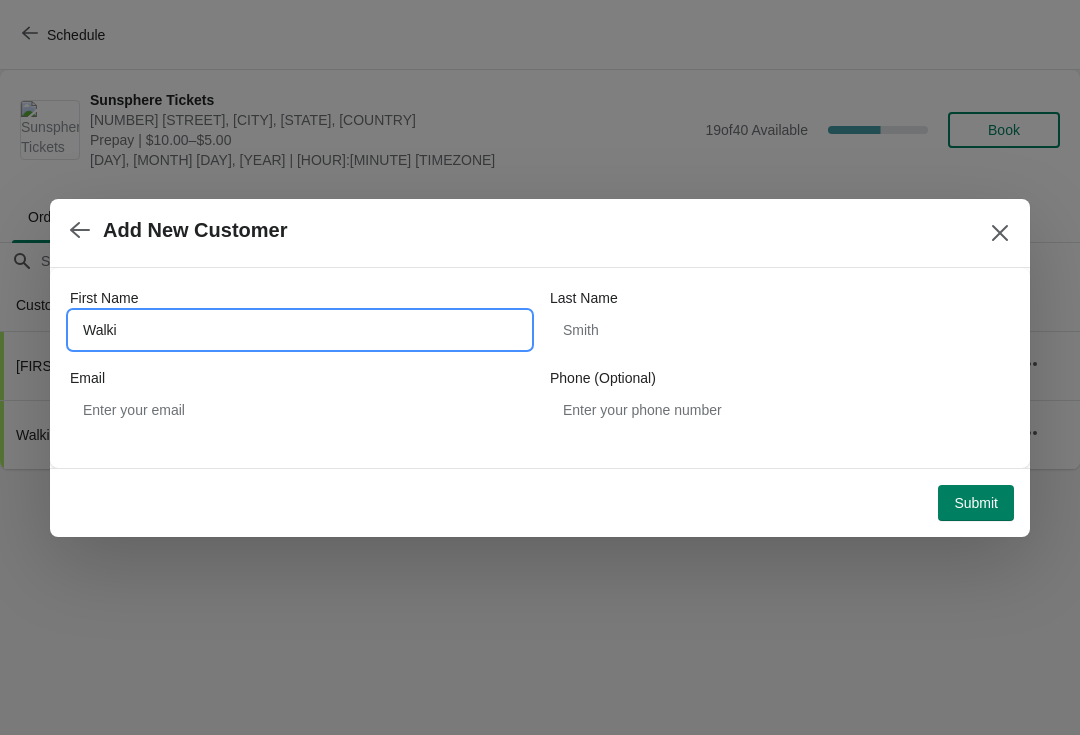 type on "Walkin" 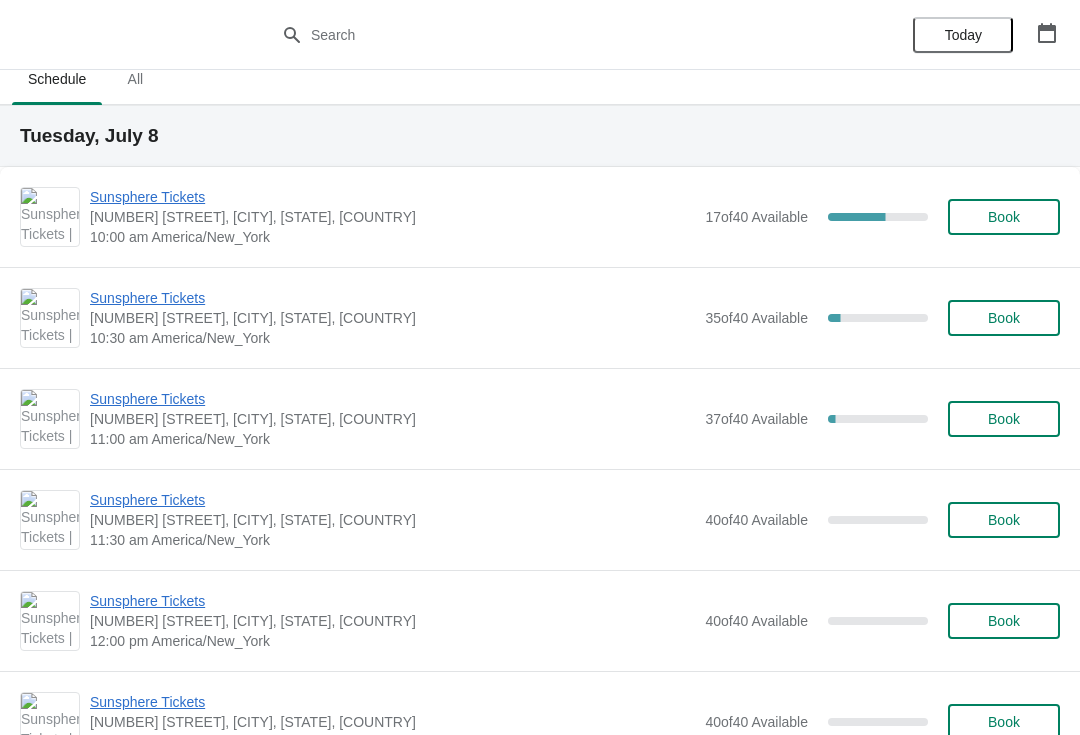 scroll, scrollTop: 6, scrollLeft: 0, axis: vertical 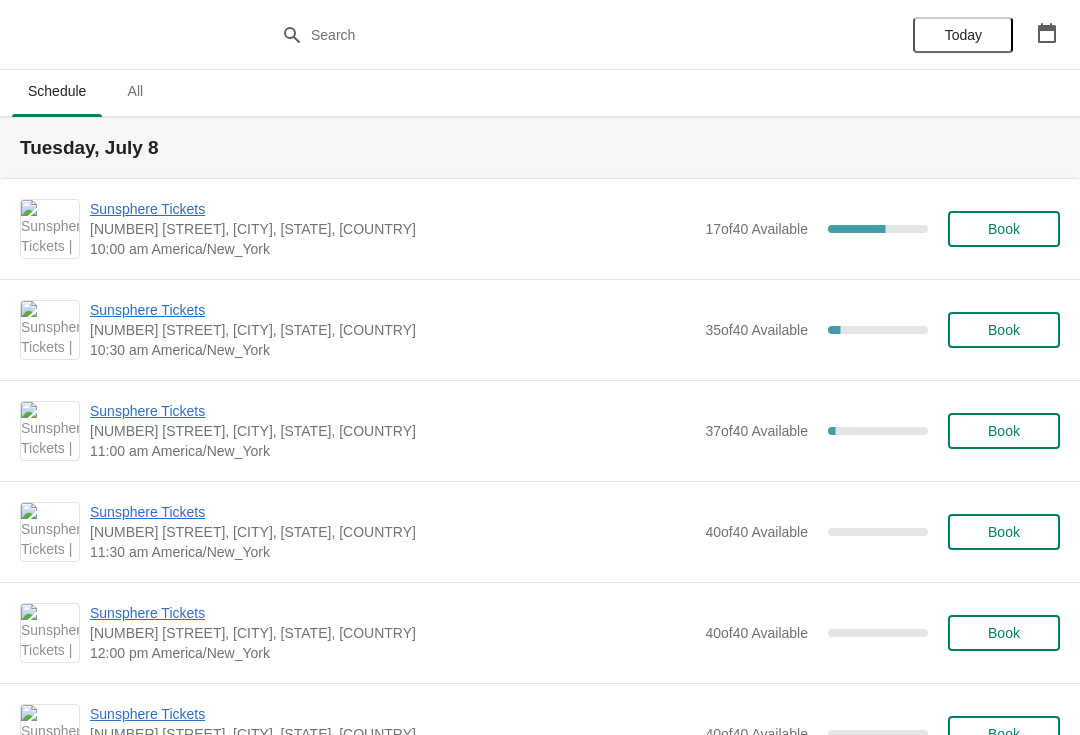 click on "Sunsphere Tickets" at bounding box center [392, 209] 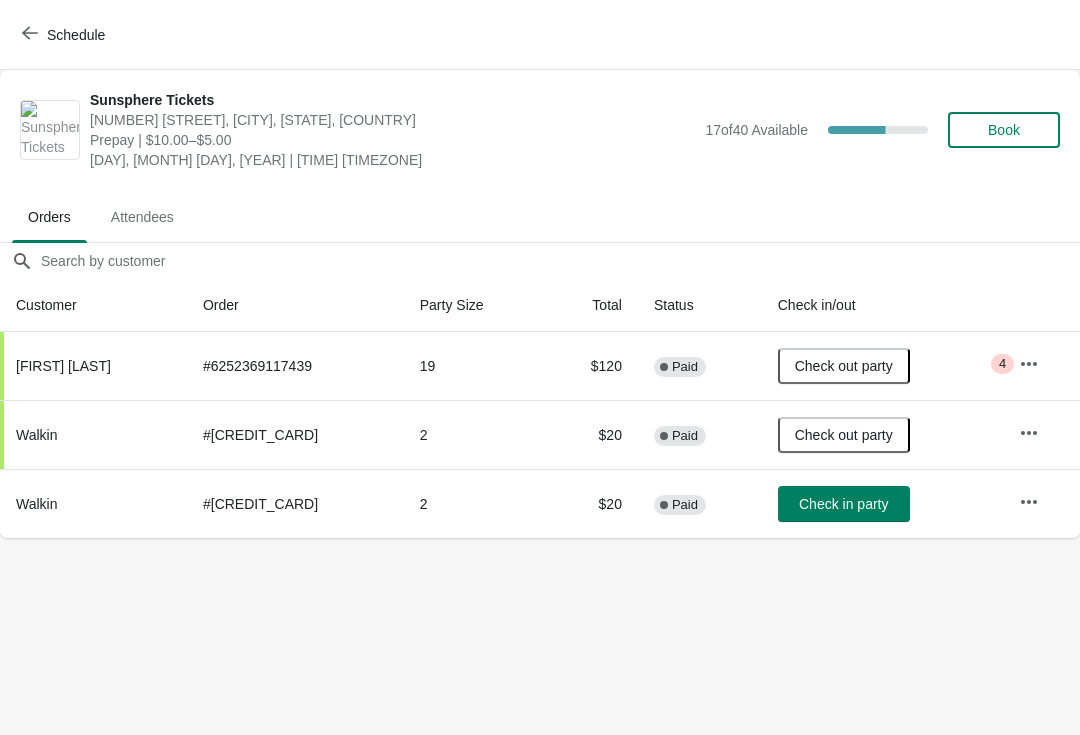 click on "Check in party" at bounding box center [843, 504] 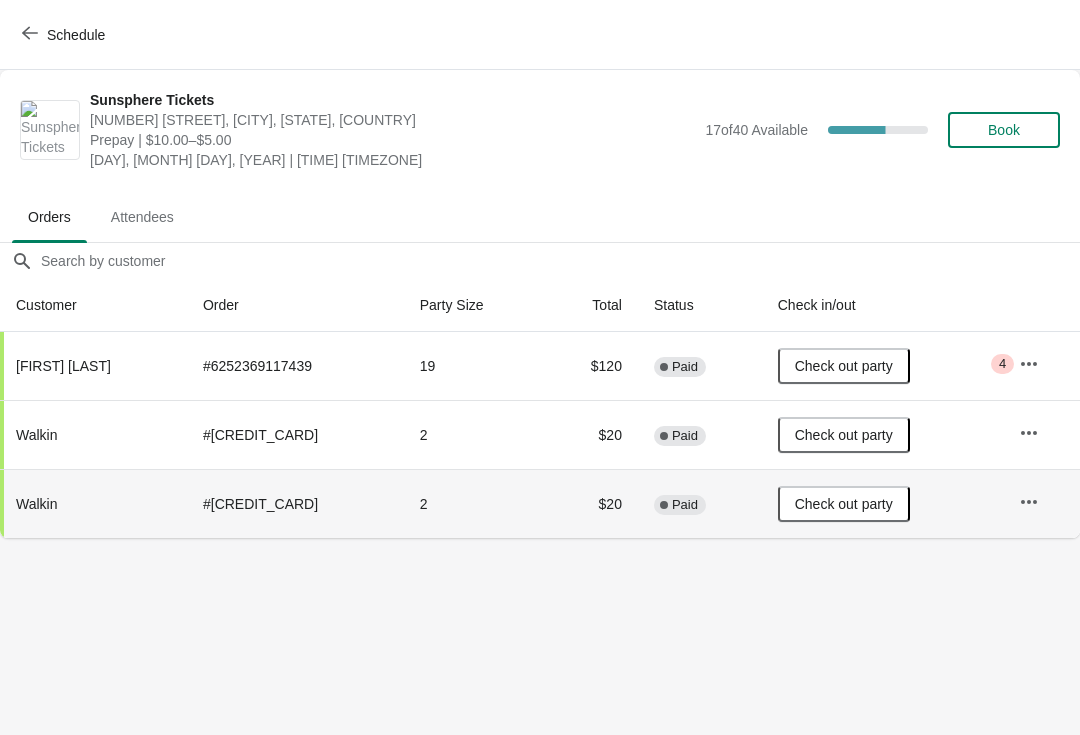 click on "Book" at bounding box center [1004, 130] 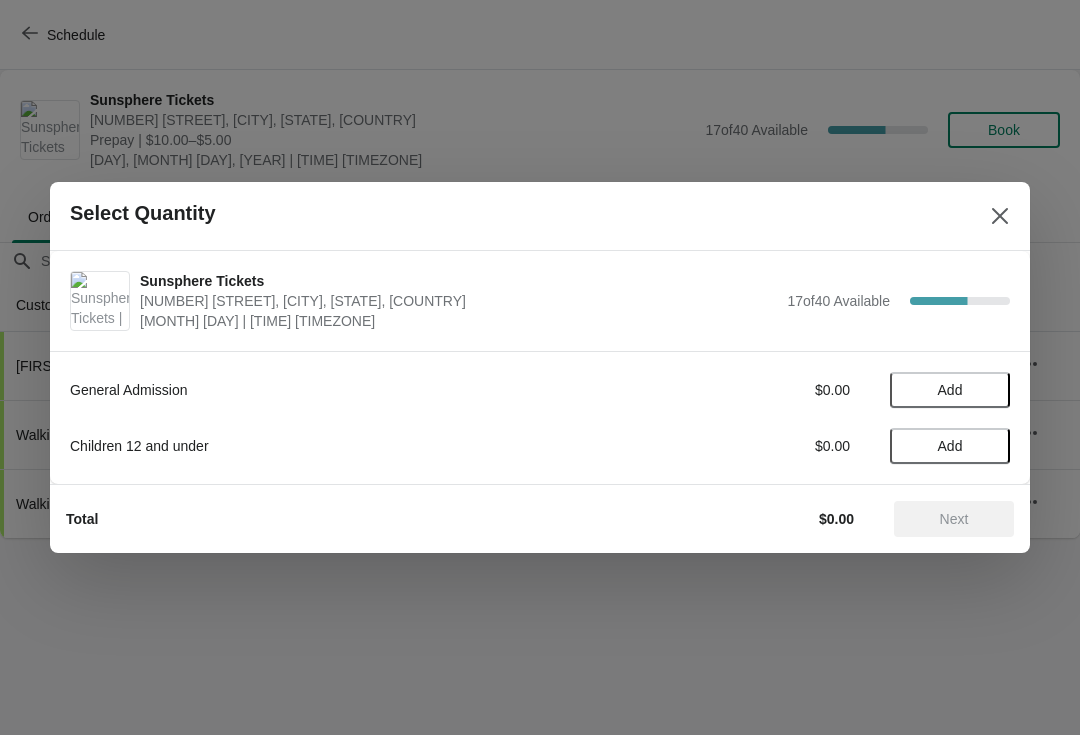 click on "Add" at bounding box center [950, 390] 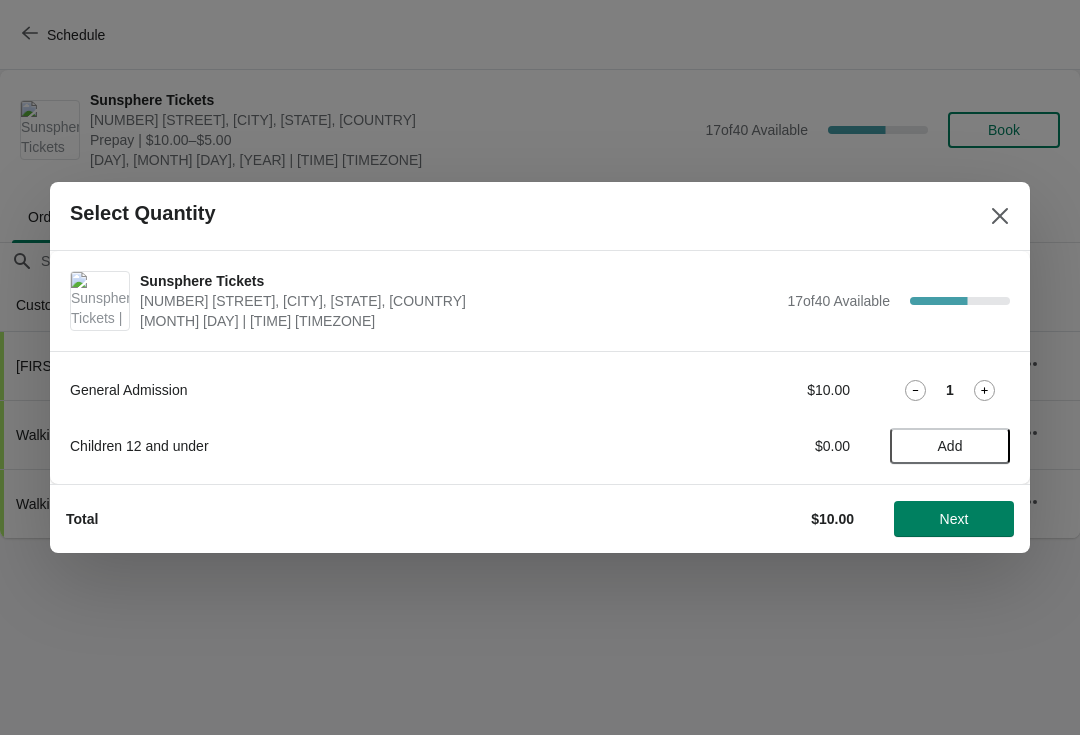 click at bounding box center [984, 390] 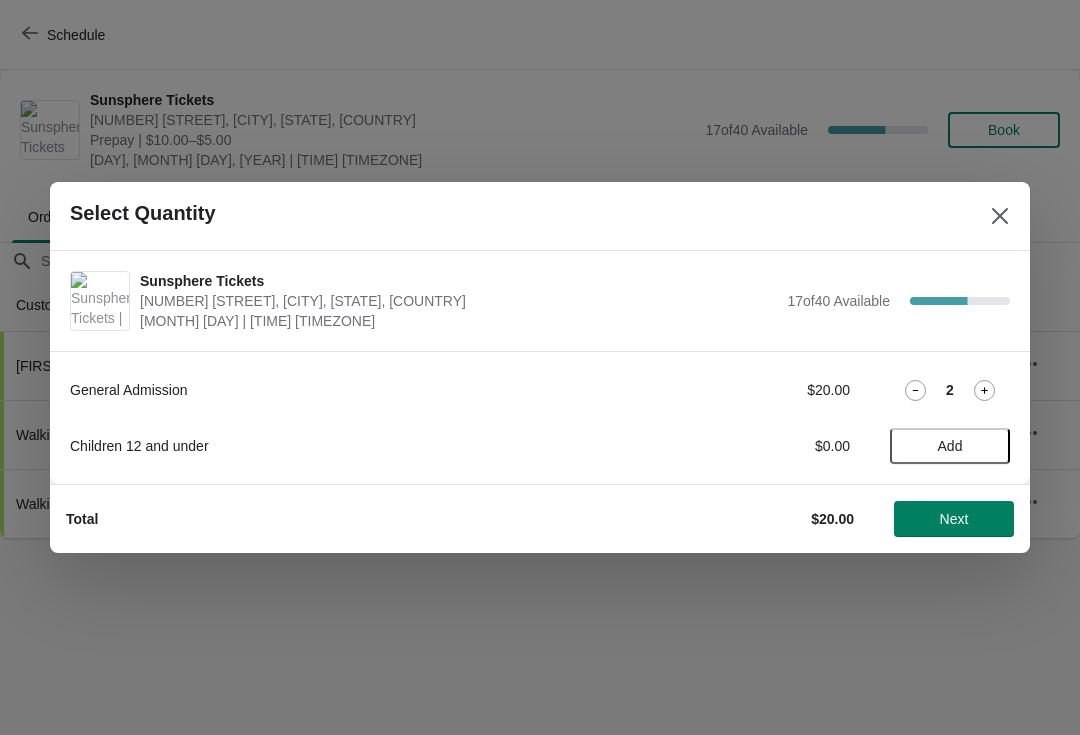 click on "Add" at bounding box center (950, 446) 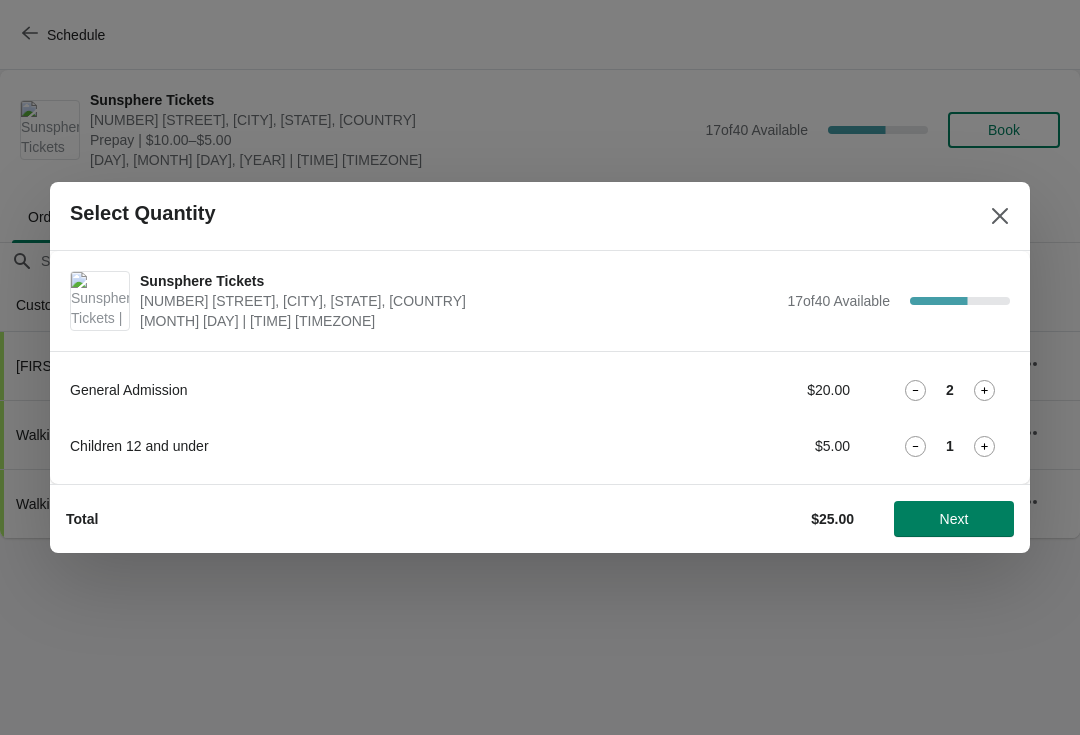 click on "Next" at bounding box center [954, 519] 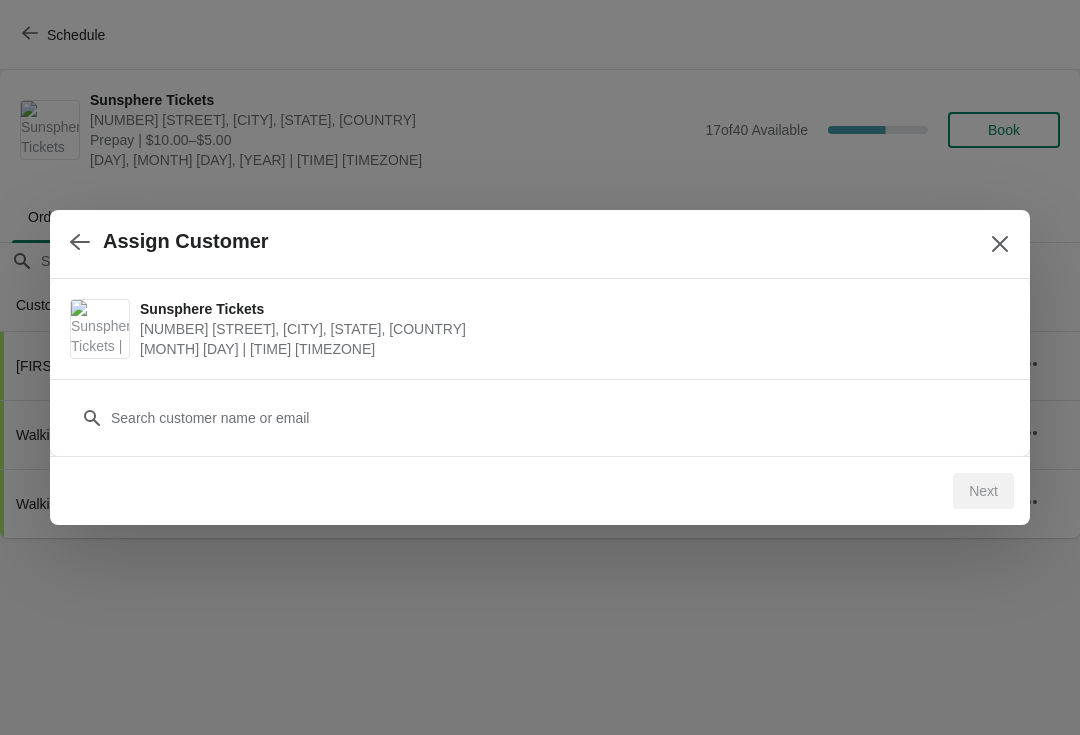 click on "Customer" at bounding box center [540, 408] 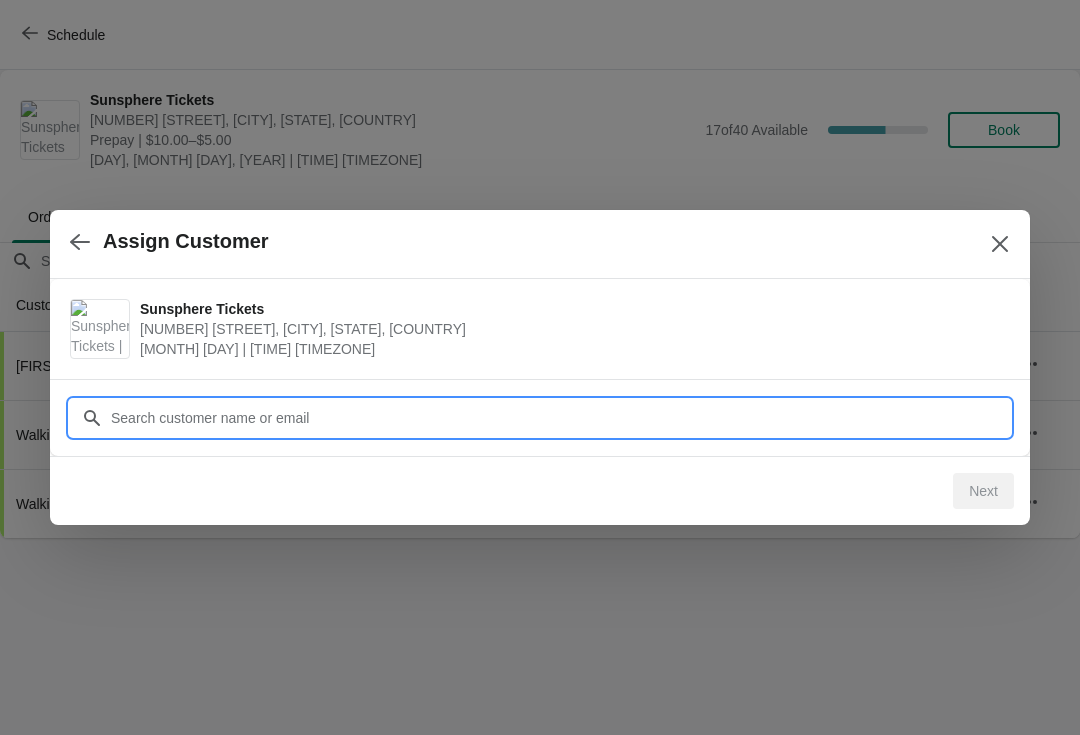 click on "Assign Customer Sunsphere Tickets 810 Clinch Avenue, Knoxville, TN, USA July 8 | 10:00 am America/New_York Customer Next" at bounding box center (540, 538) 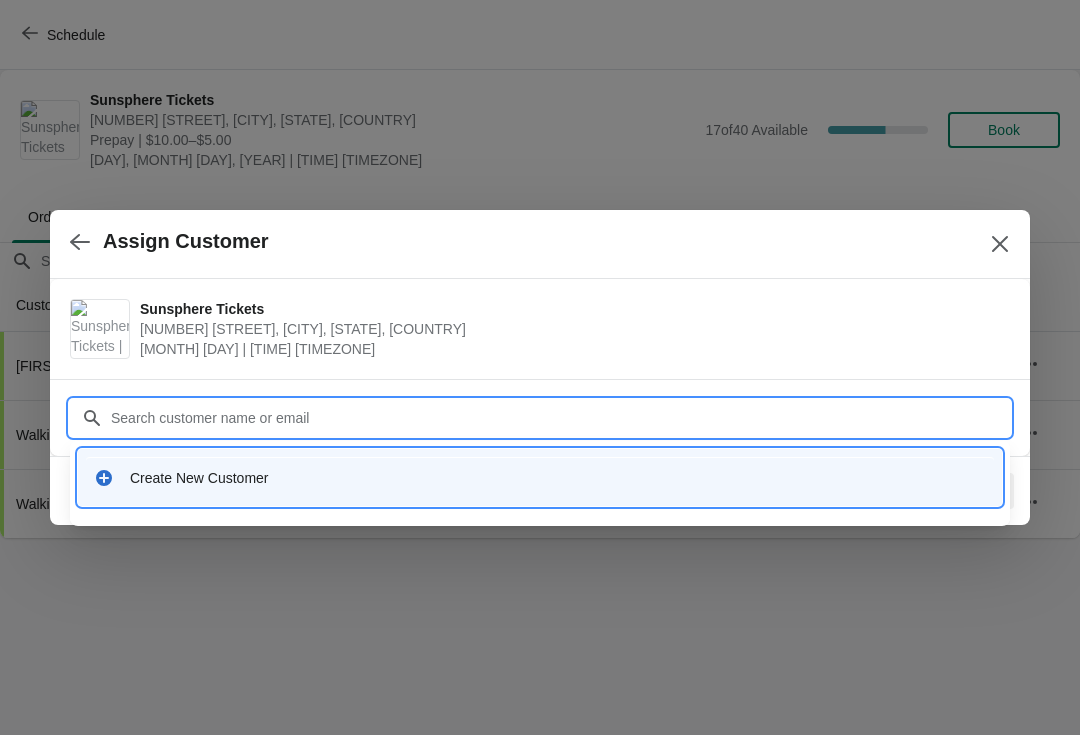click on "Create New Customer" at bounding box center (540, 477) 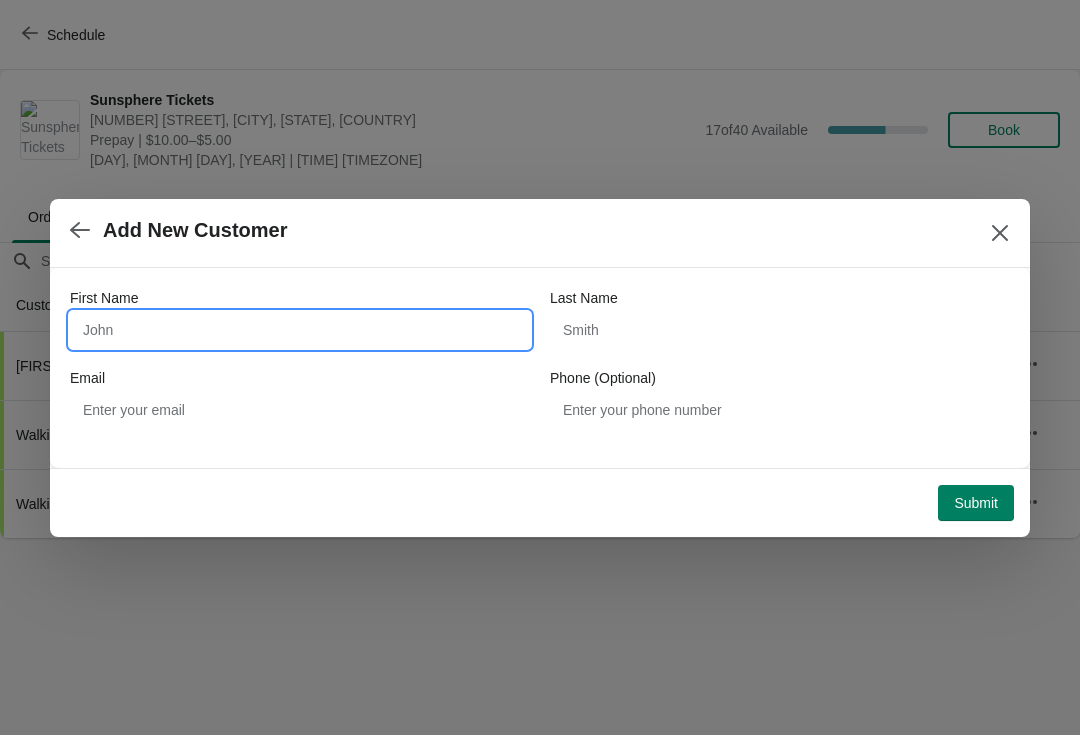 click on "First Name" at bounding box center (300, 330) 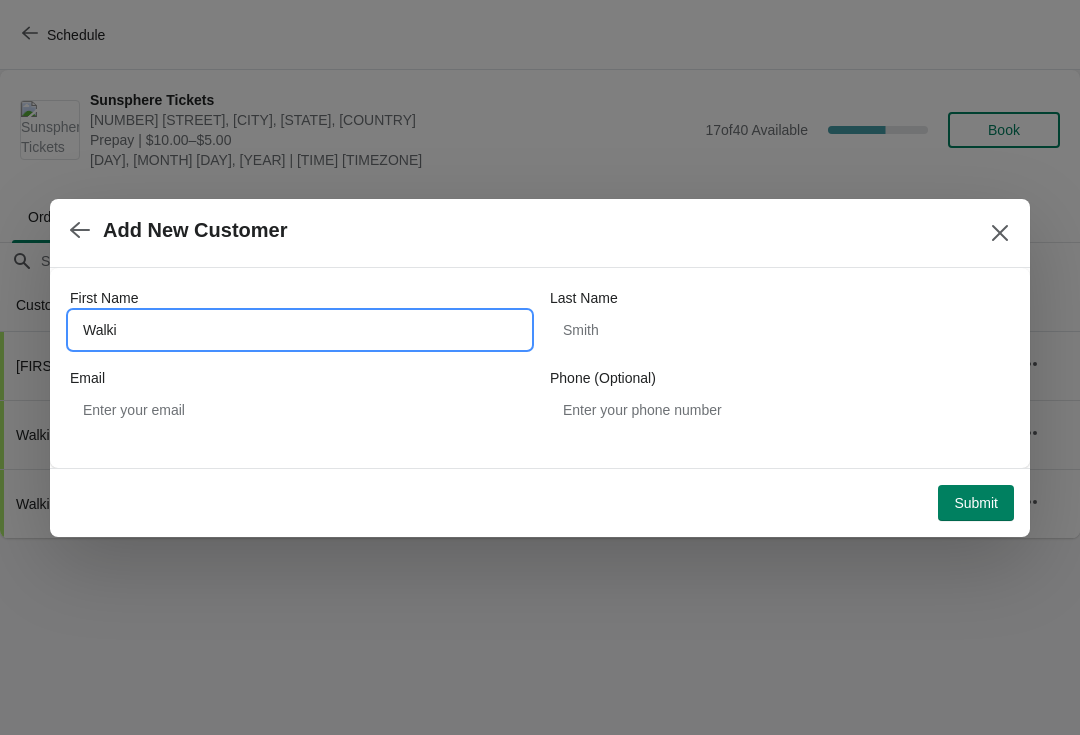 type on "Walkin" 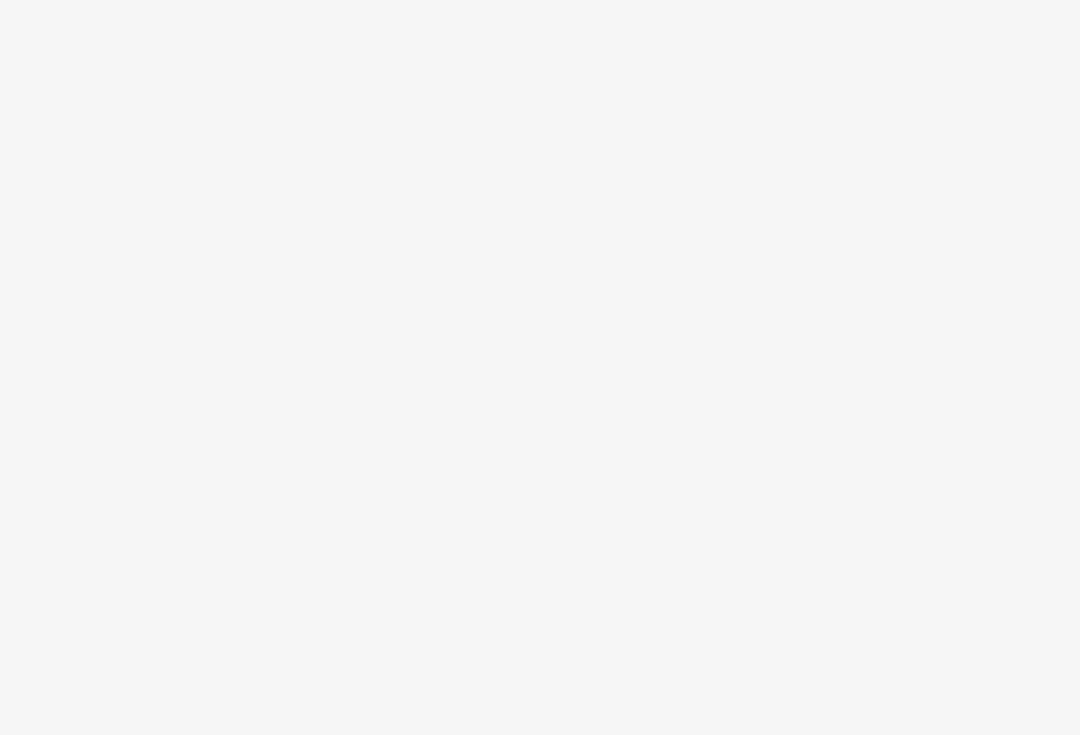 scroll, scrollTop: 0, scrollLeft: 0, axis: both 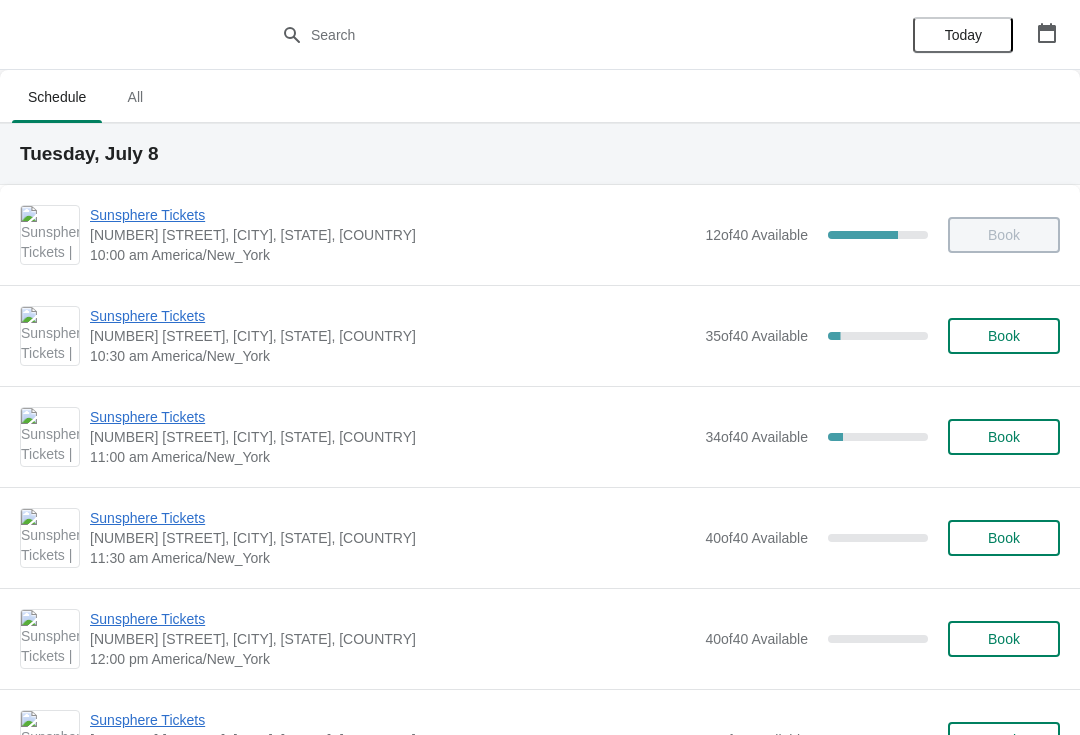 click on "Sunsphere Tickets" at bounding box center [392, 215] 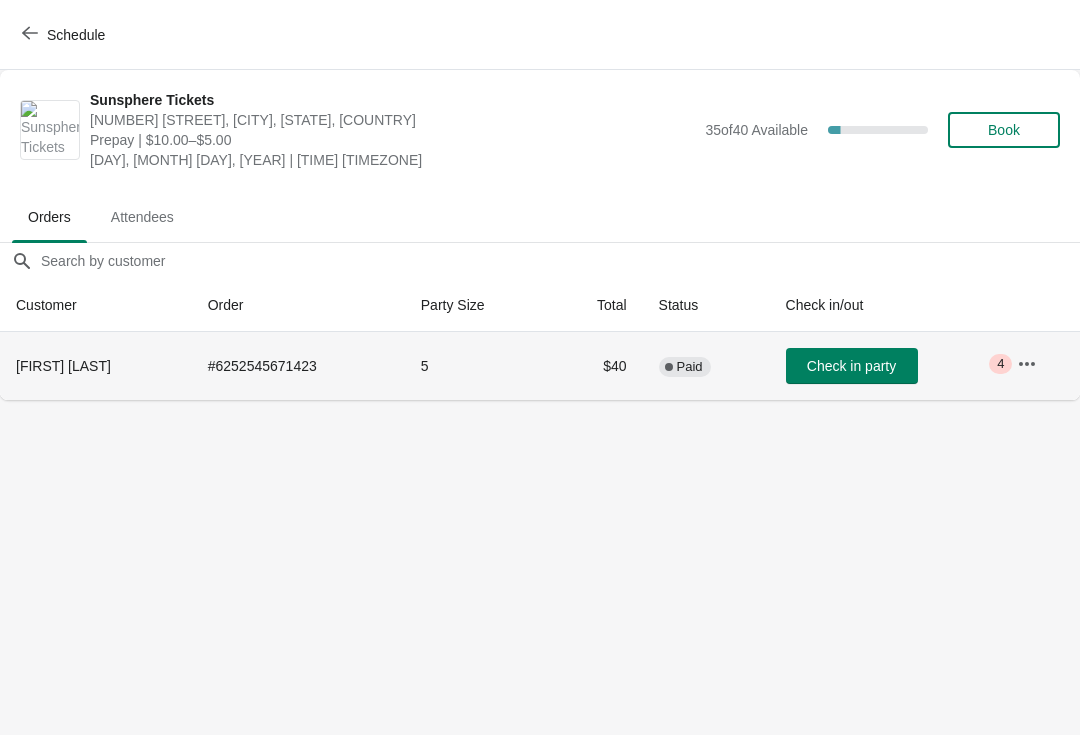 click on "Check in party" at bounding box center (886, 366) 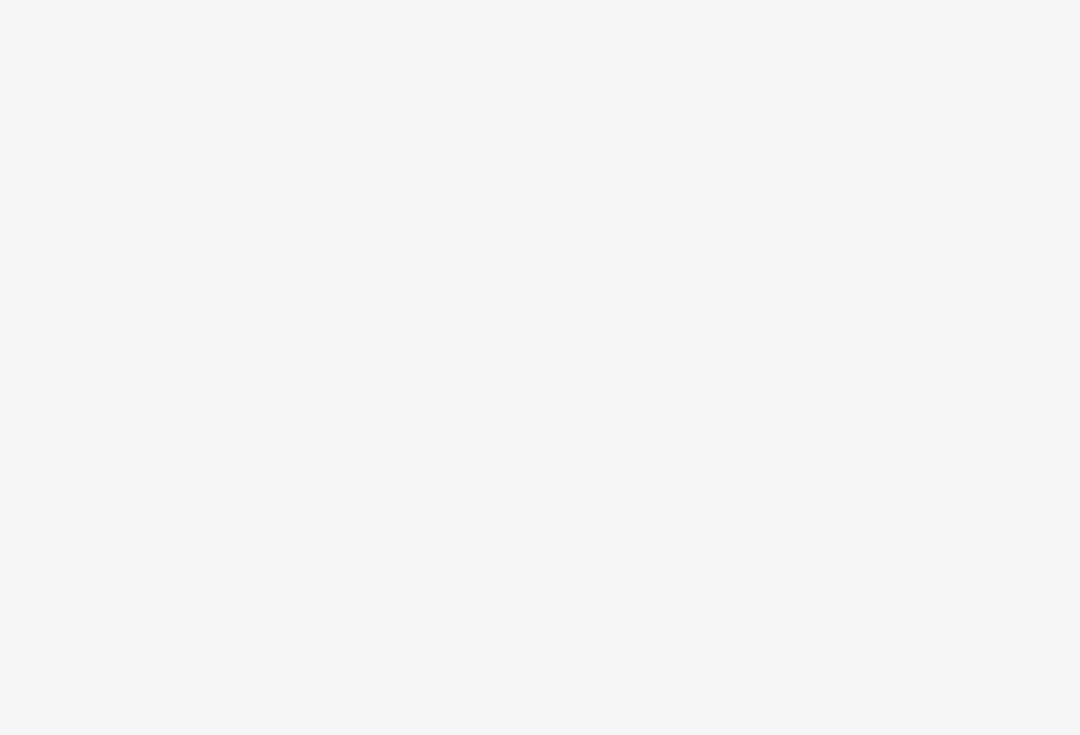 scroll, scrollTop: 0, scrollLeft: 0, axis: both 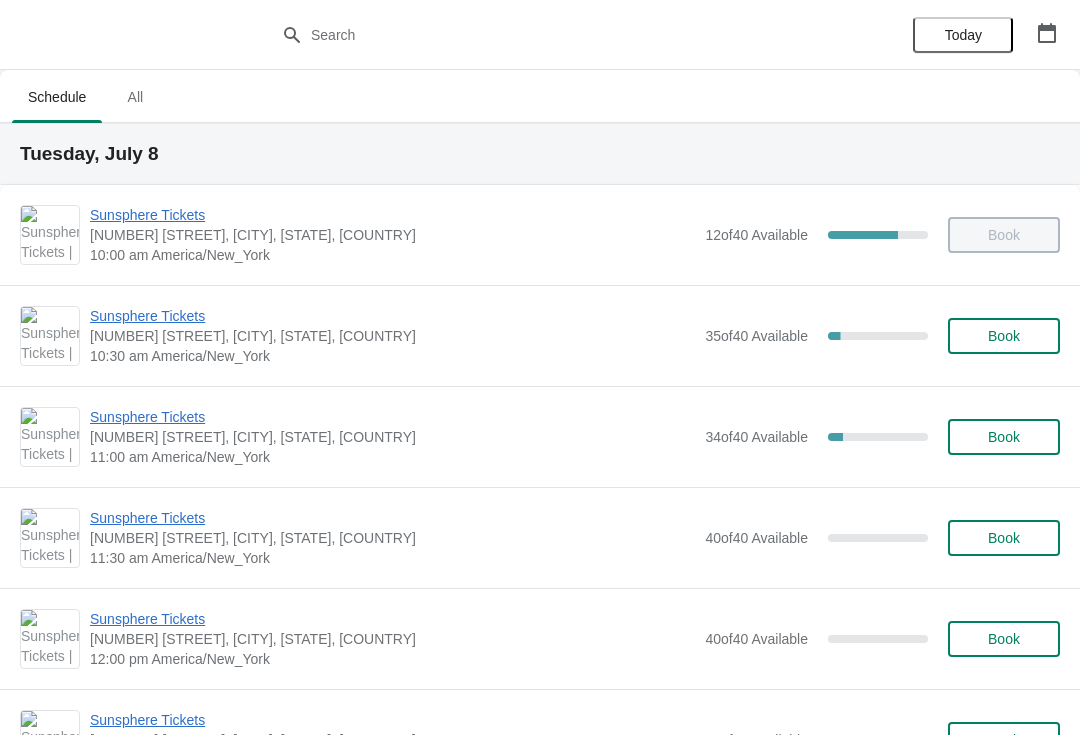 click on "Book" at bounding box center (1004, 235) 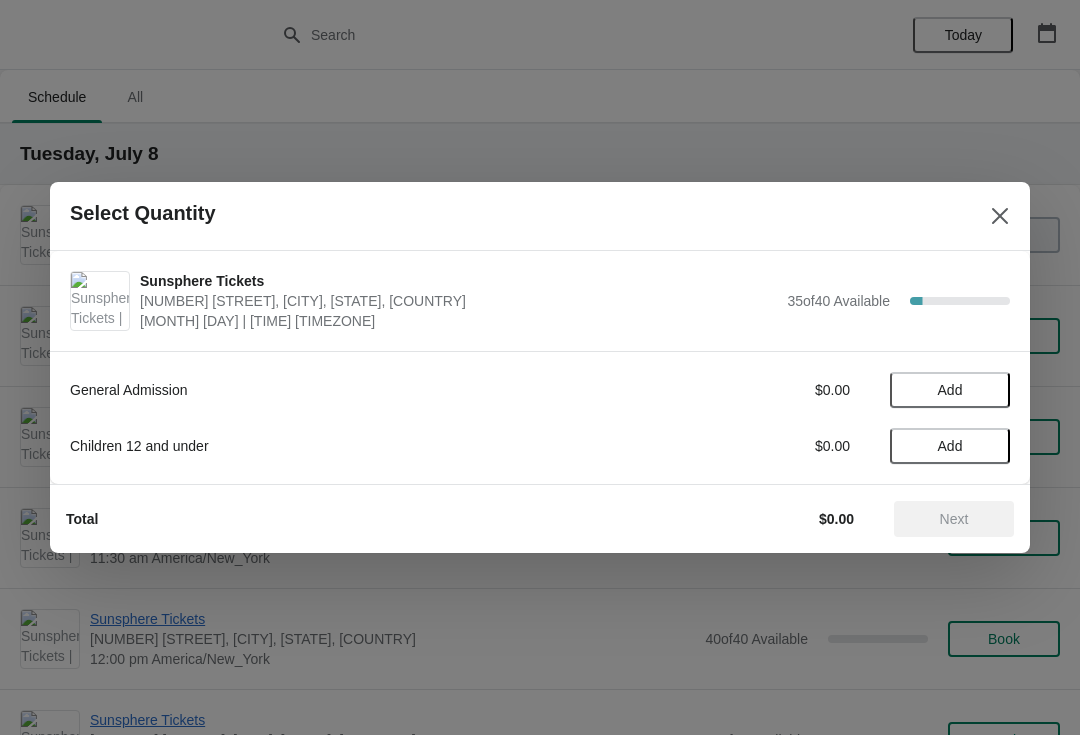 click on "Add" at bounding box center [950, 390] 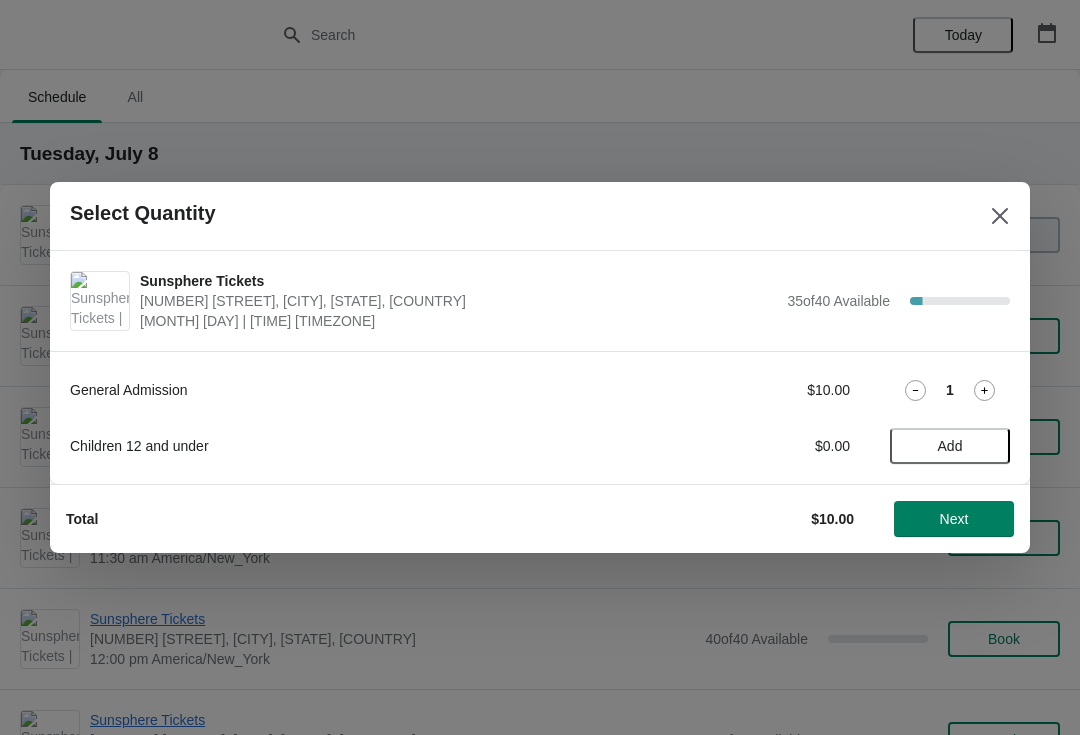 click at bounding box center (984, 390) 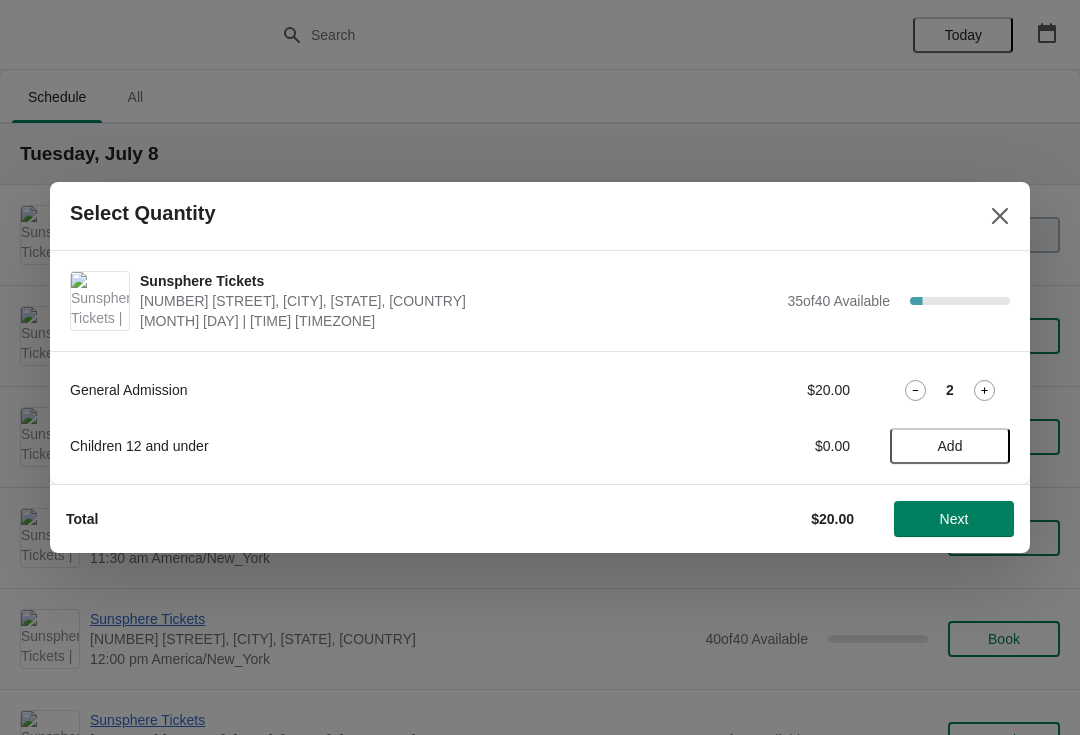 click on "Add" at bounding box center (950, 446) 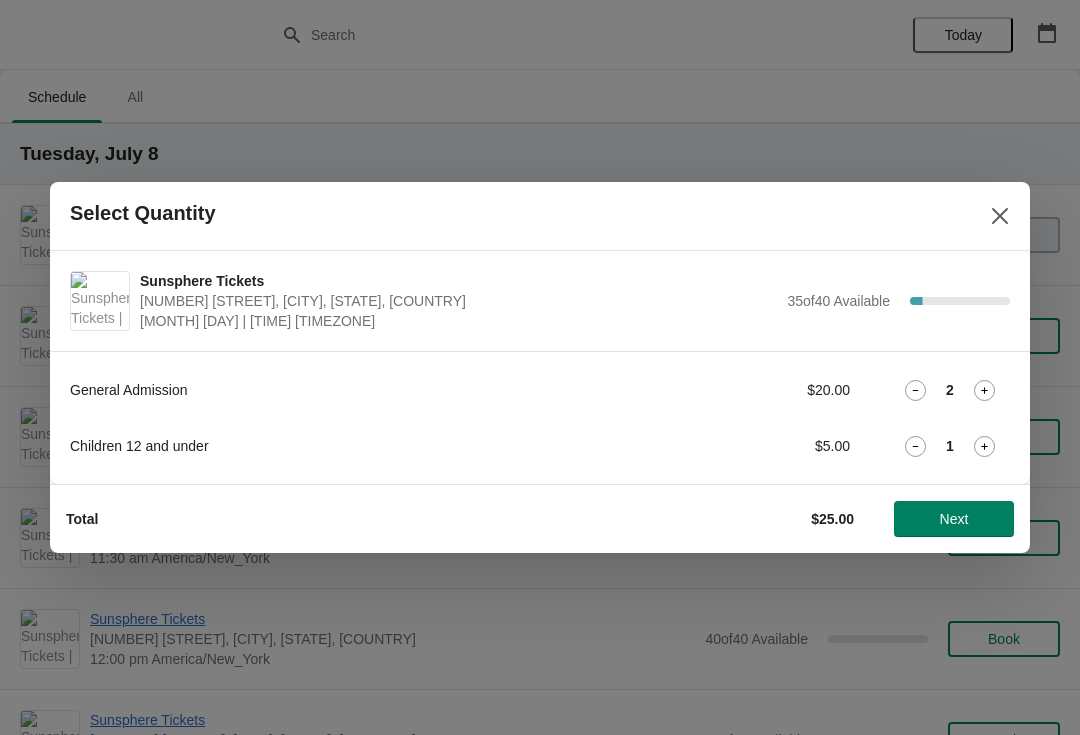 click at bounding box center (984, 390) 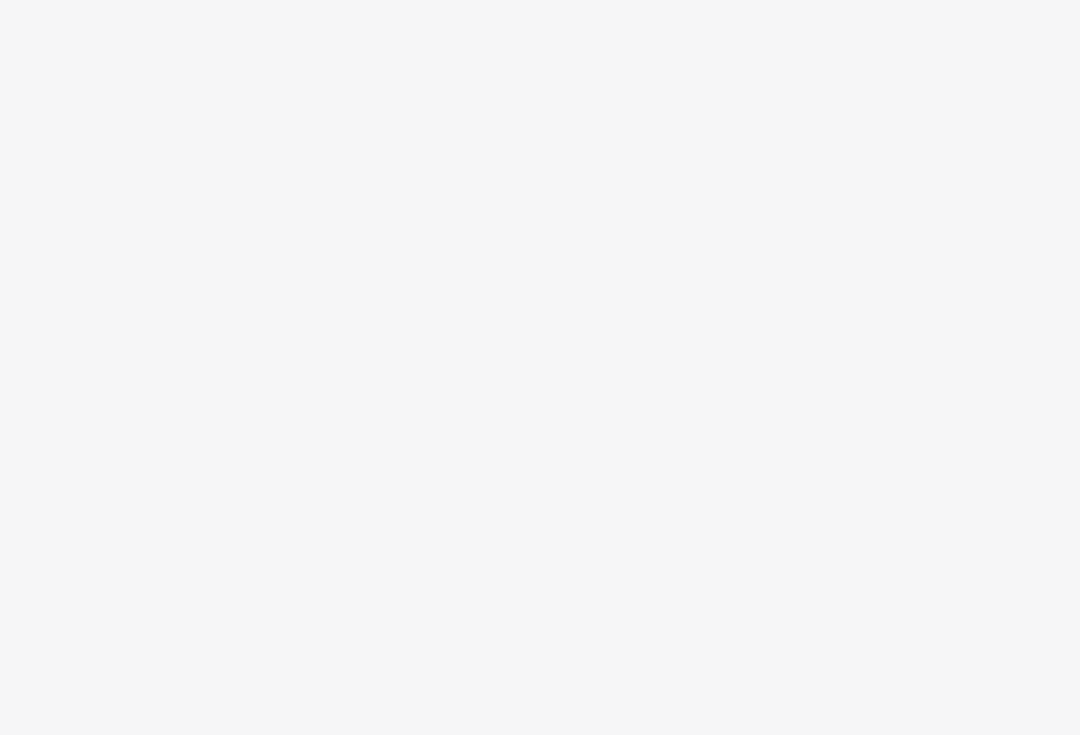 scroll, scrollTop: 0, scrollLeft: 0, axis: both 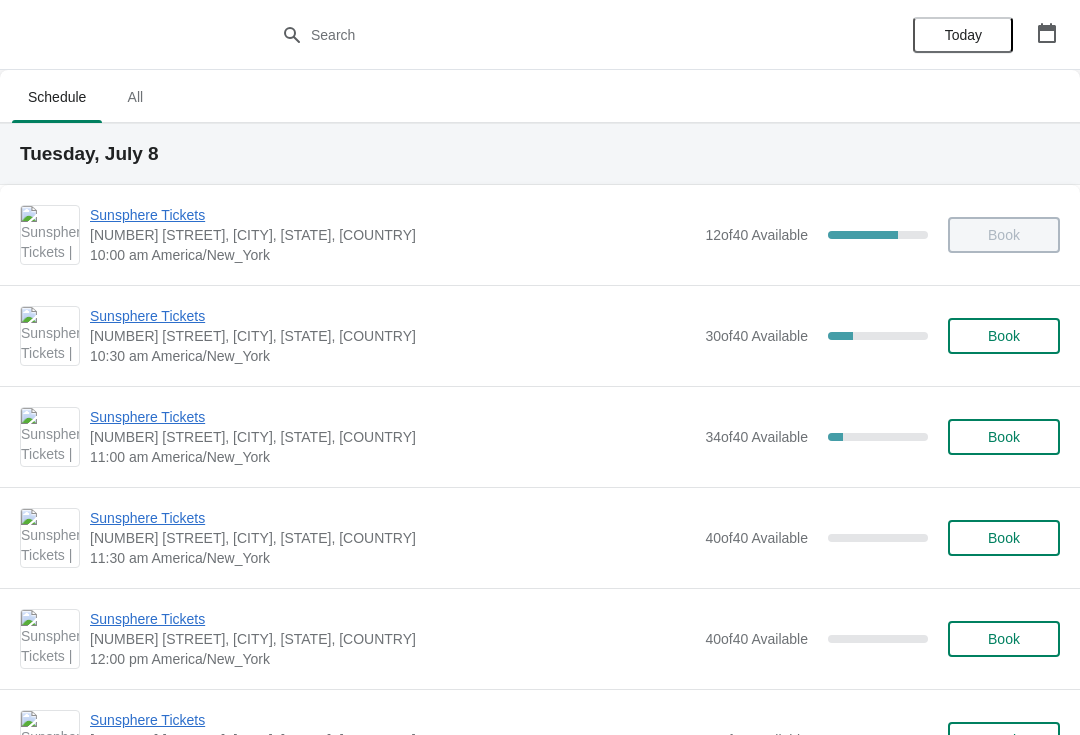 click on "Sunsphere Tickets" at bounding box center [392, 215] 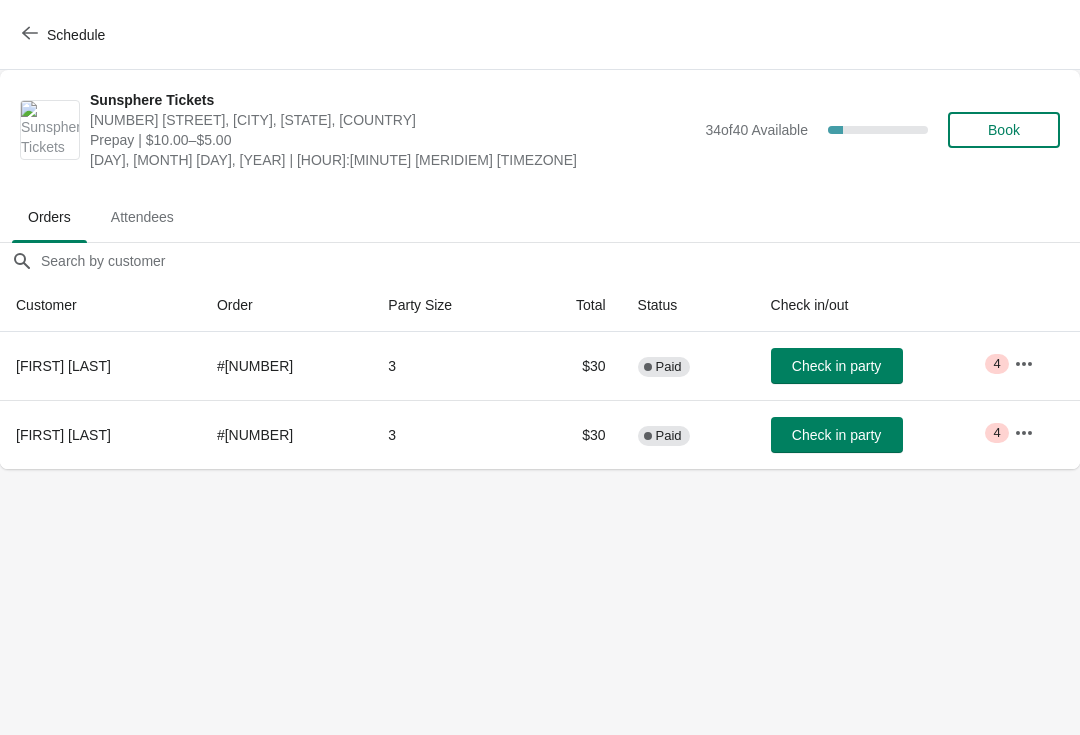 click on "Check in party" at bounding box center (836, 366) 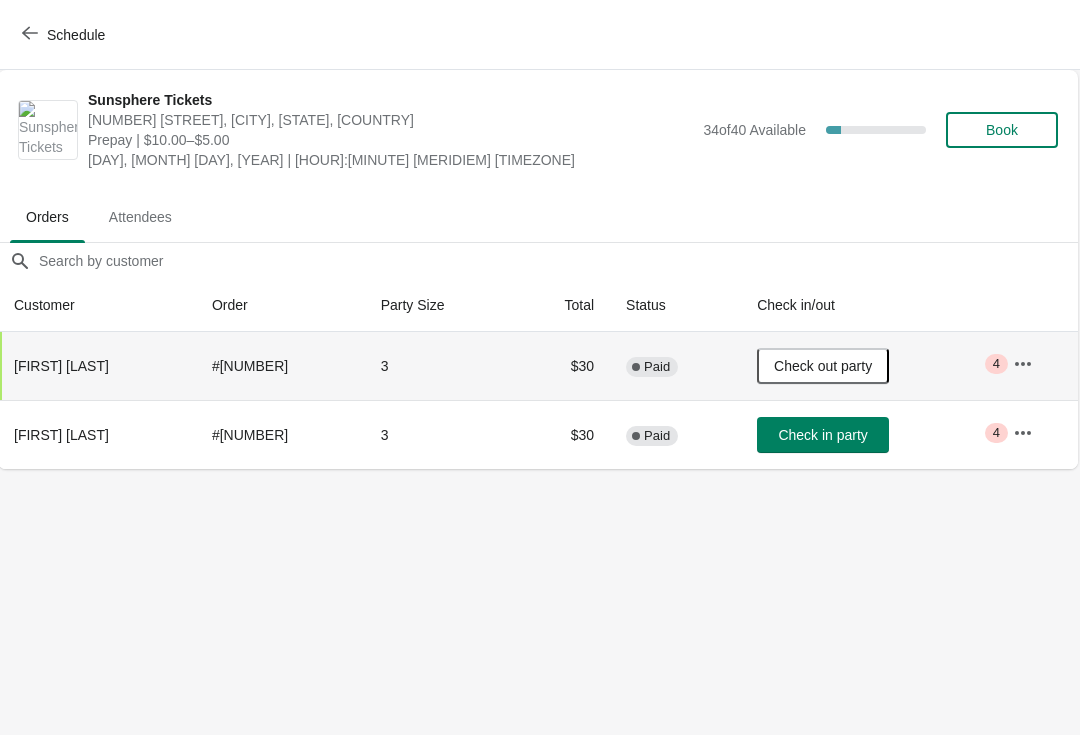 scroll, scrollTop: 0, scrollLeft: 1, axis: horizontal 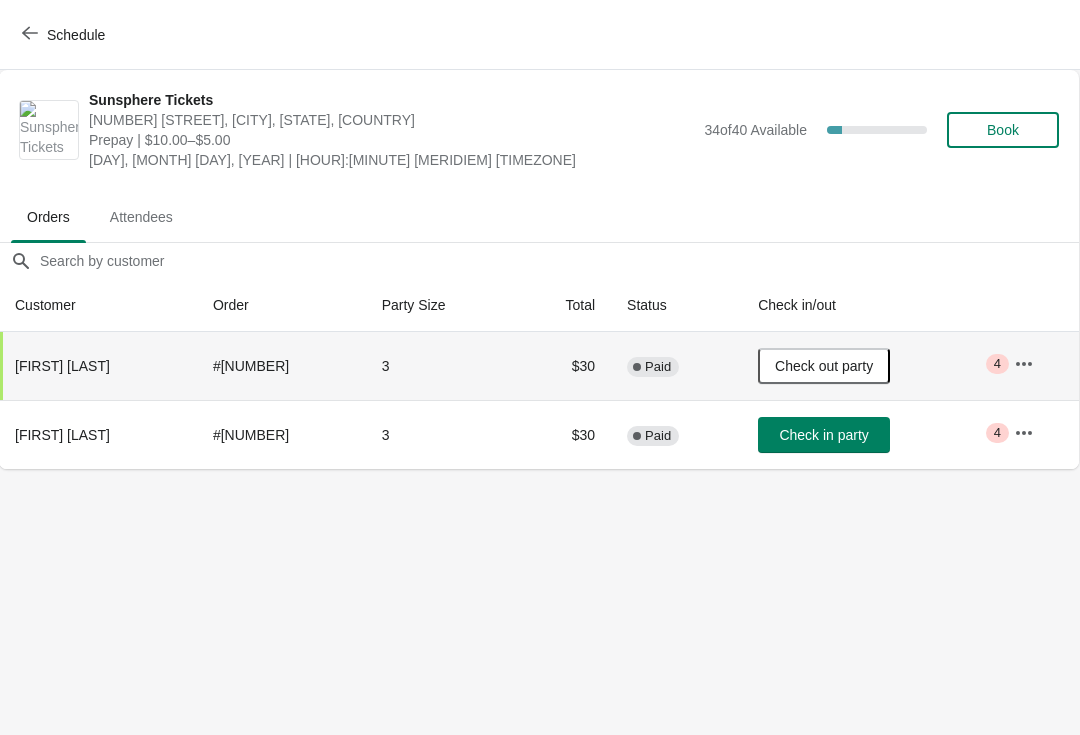 click on "Check in party" at bounding box center (823, 435) 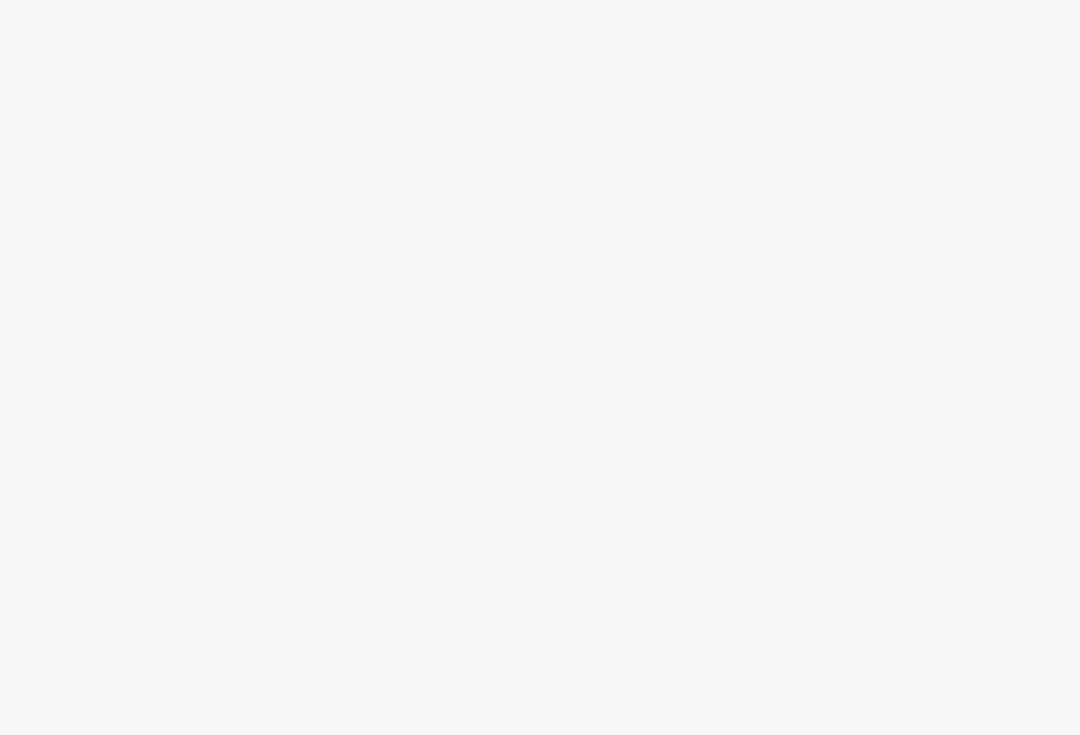 scroll, scrollTop: 0, scrollLeft: 0, axis: both 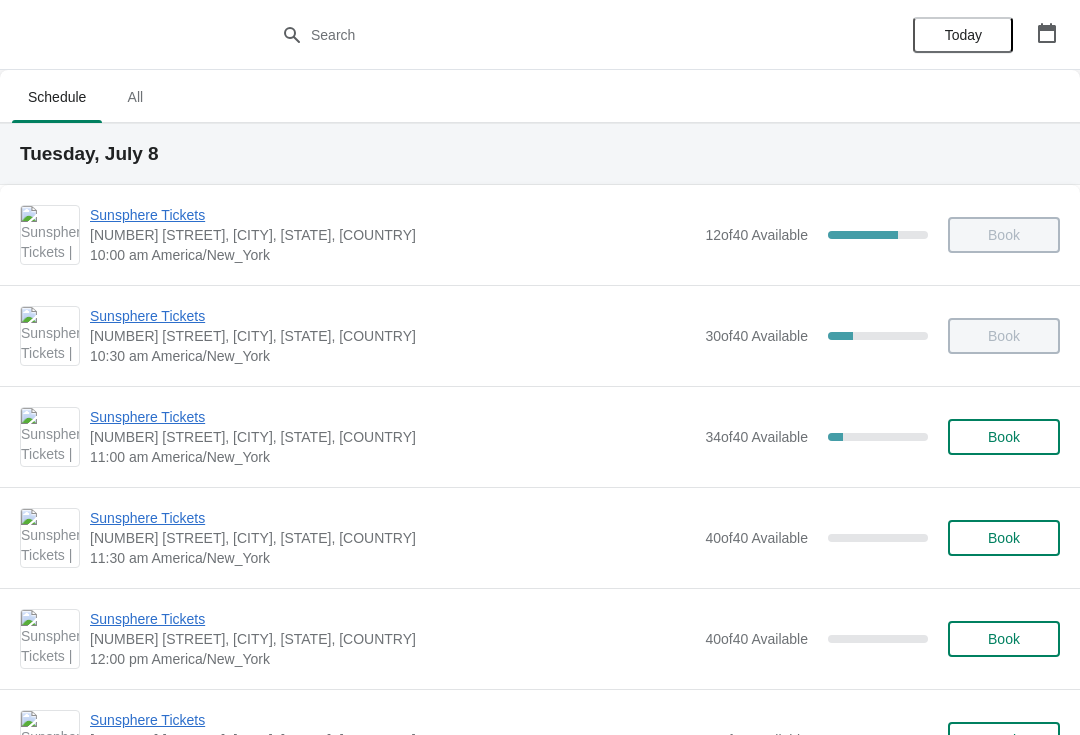 click on "Book" at bounding box center [1004, 235] 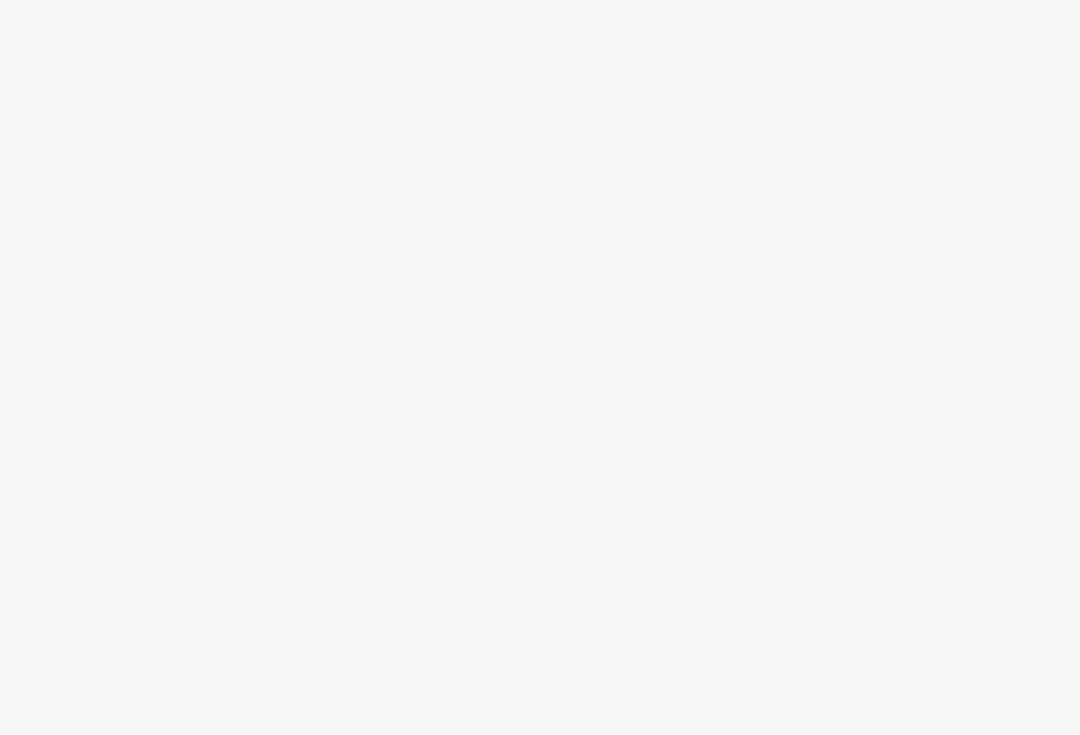 scroll, scrollTop: 0, scrollLeft: 0, axis: both 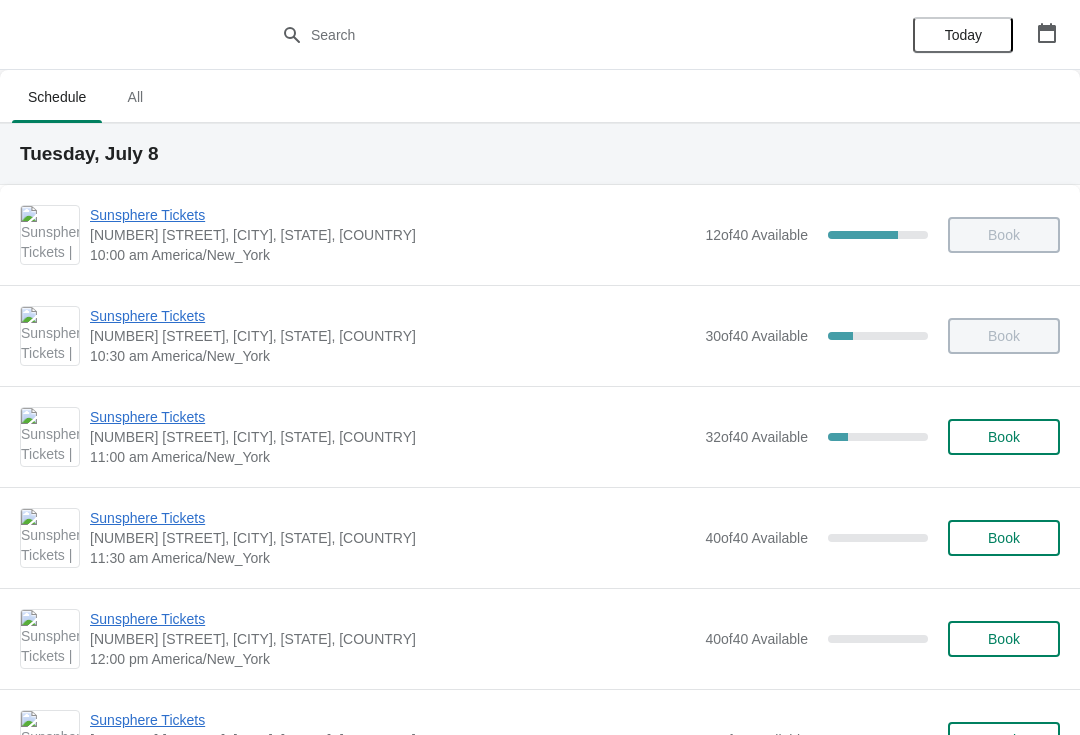click on "Book" at bounding box center (1004, 235) 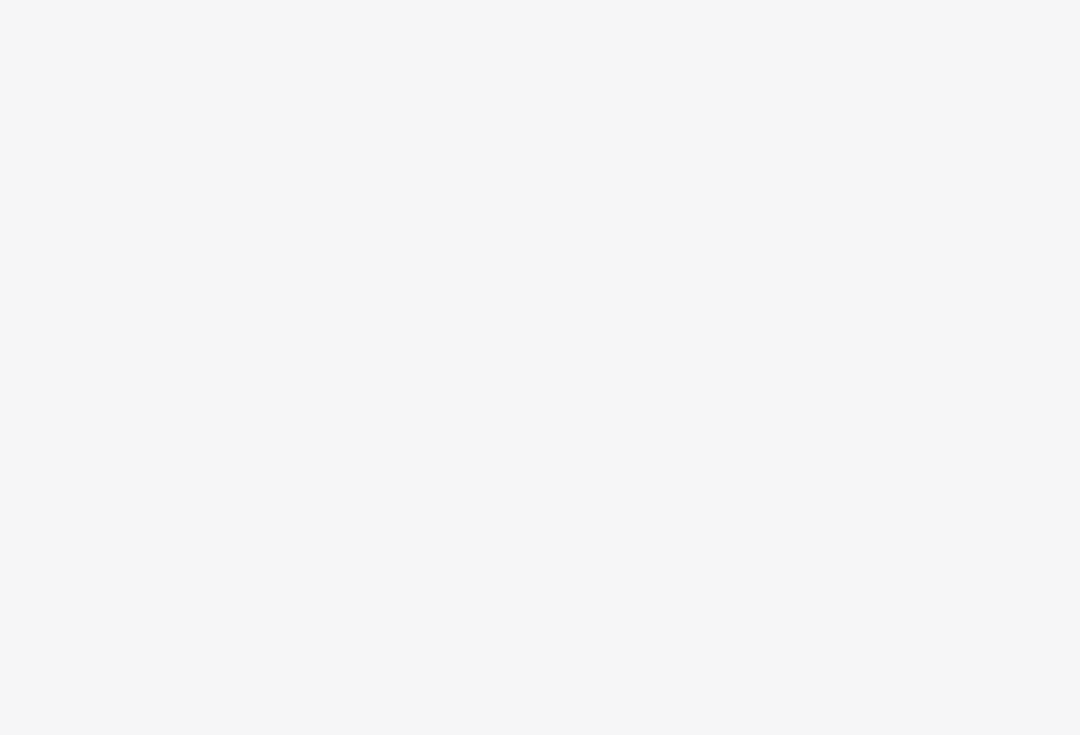 scroll, scrollTop: 0, scrollLeft: 0, axis: both 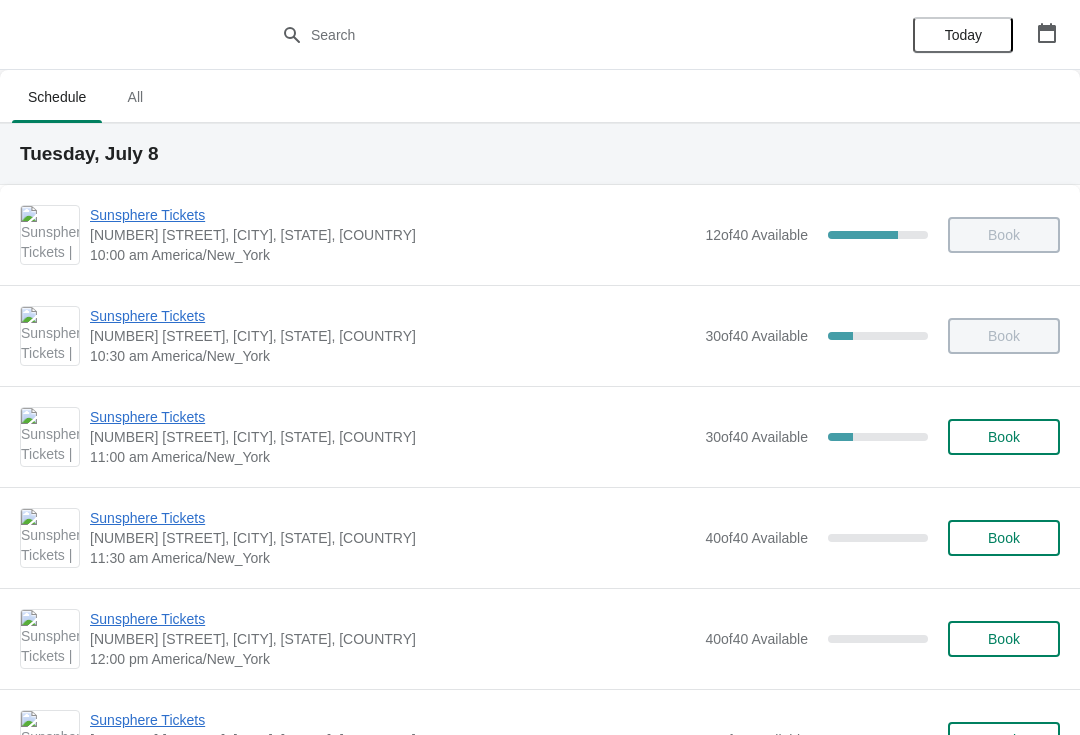 click on "Book" at bounding box center (1004, 235) 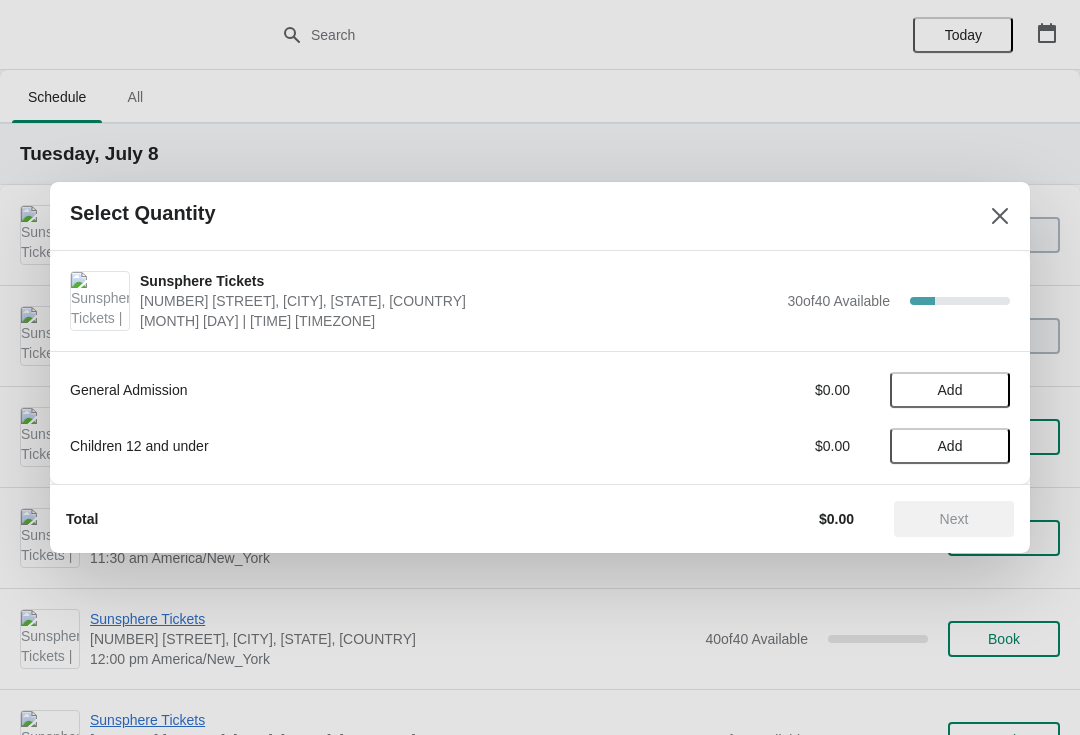 click on "Add" at bounding box center (950, 390) 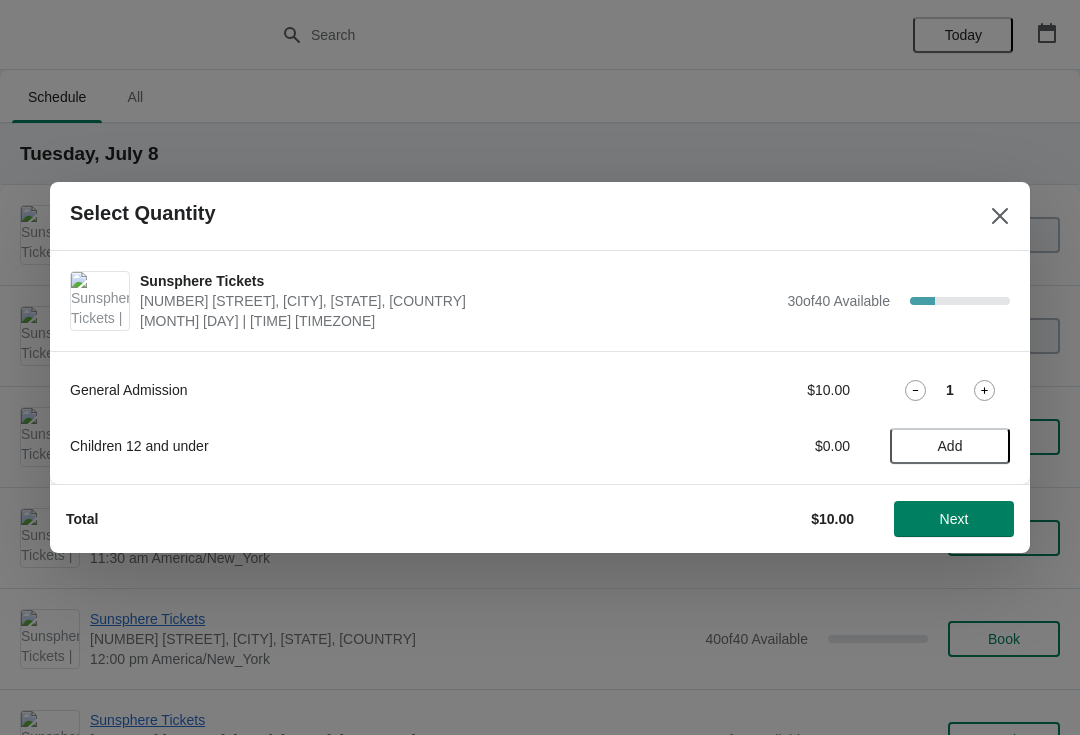 click at bounding box center [984, 390] 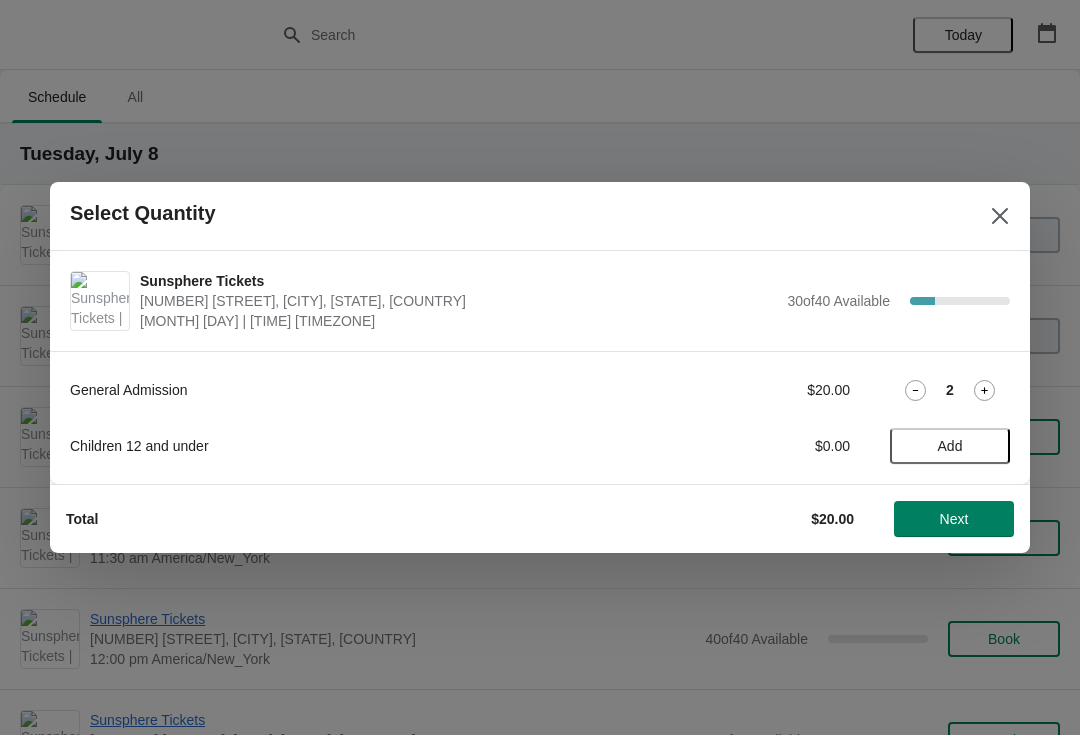 click on "Next" at bounding box center [954, 519] 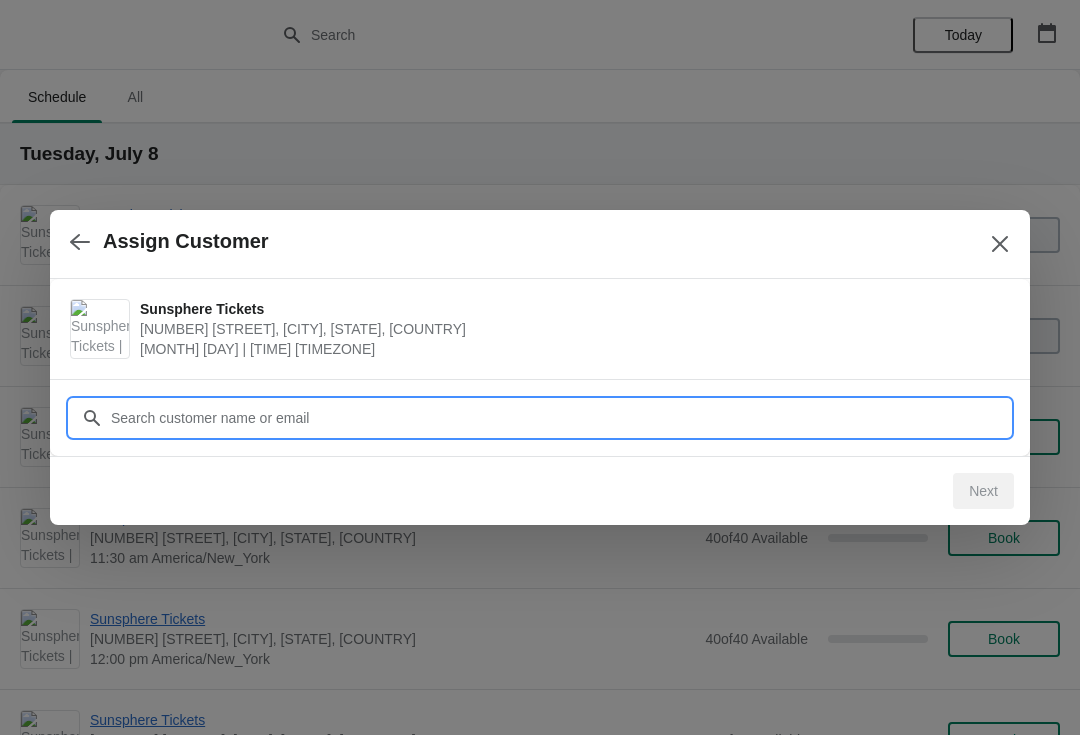click on "Customer" at bounding box center (560, 418) 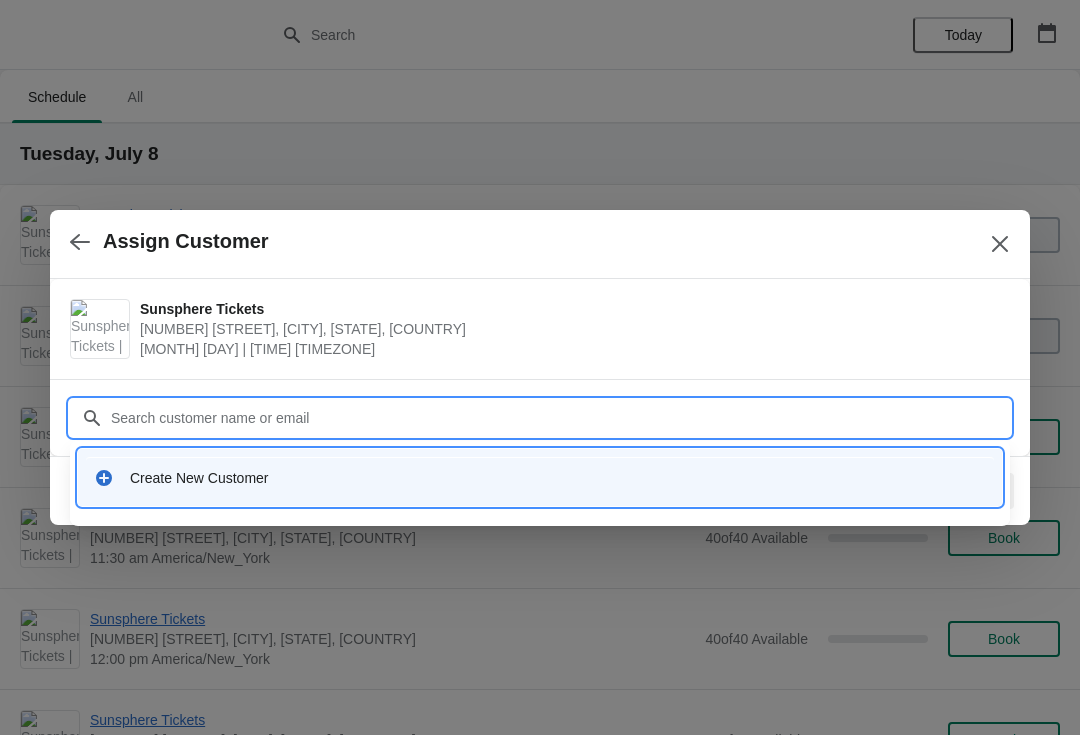 click on "Create New Customer" at bounding box center [540, 477] 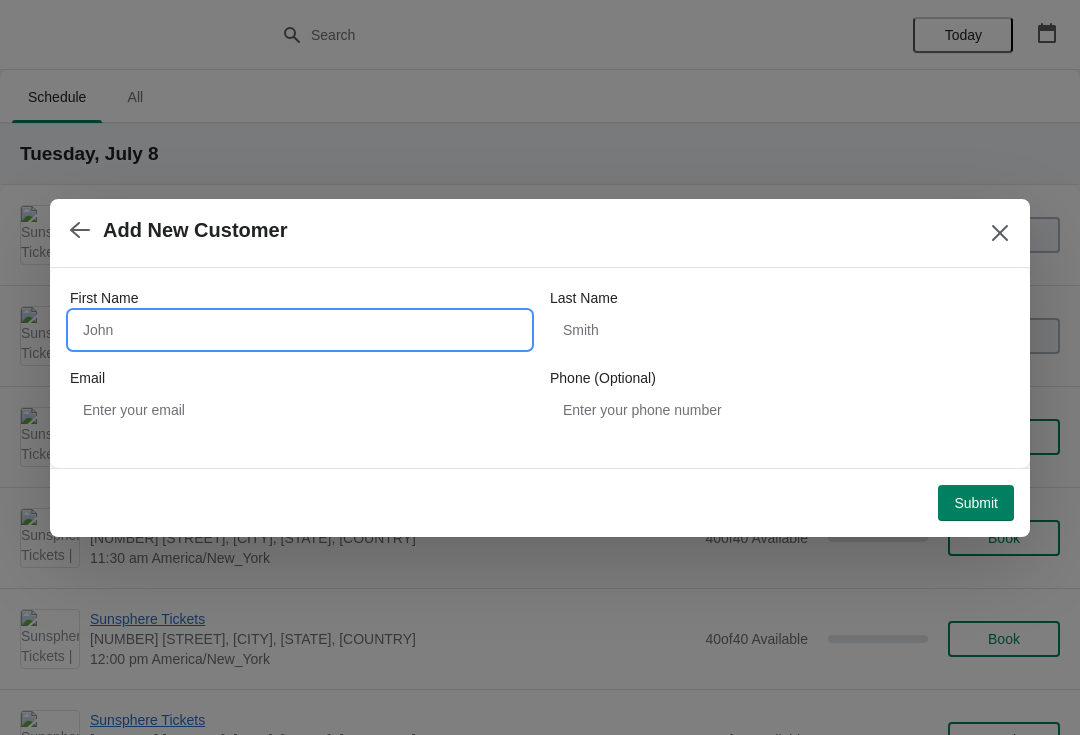 click on "First Name" at bounding box center [300, 330] 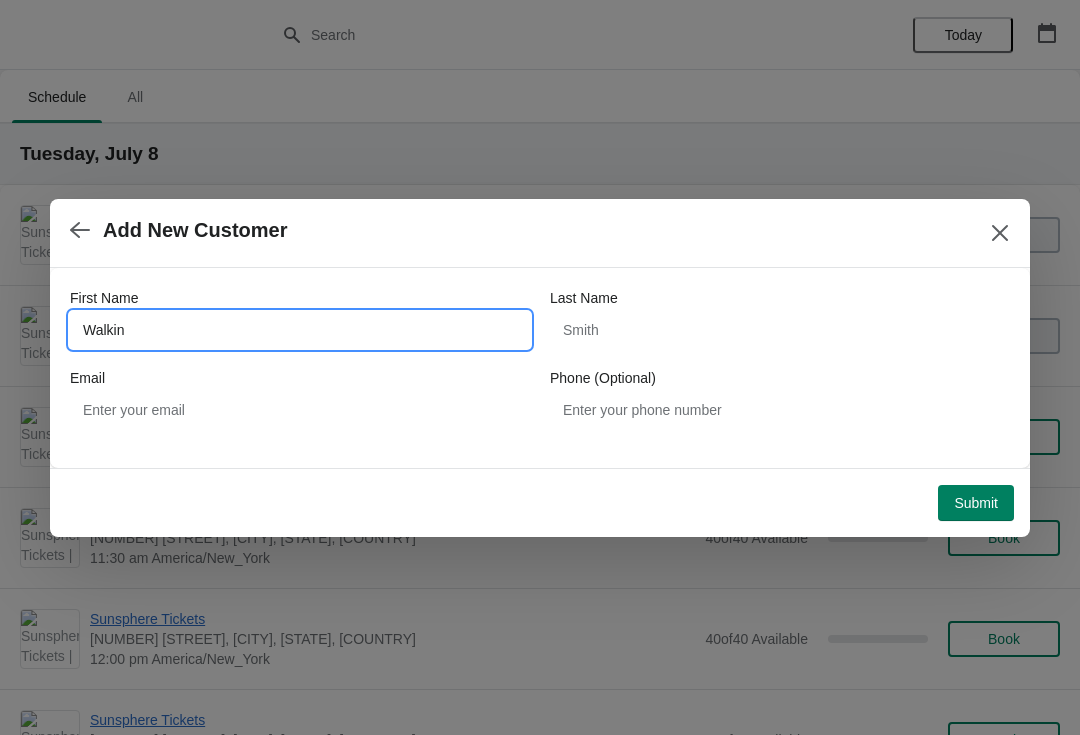 type on "Walkin" 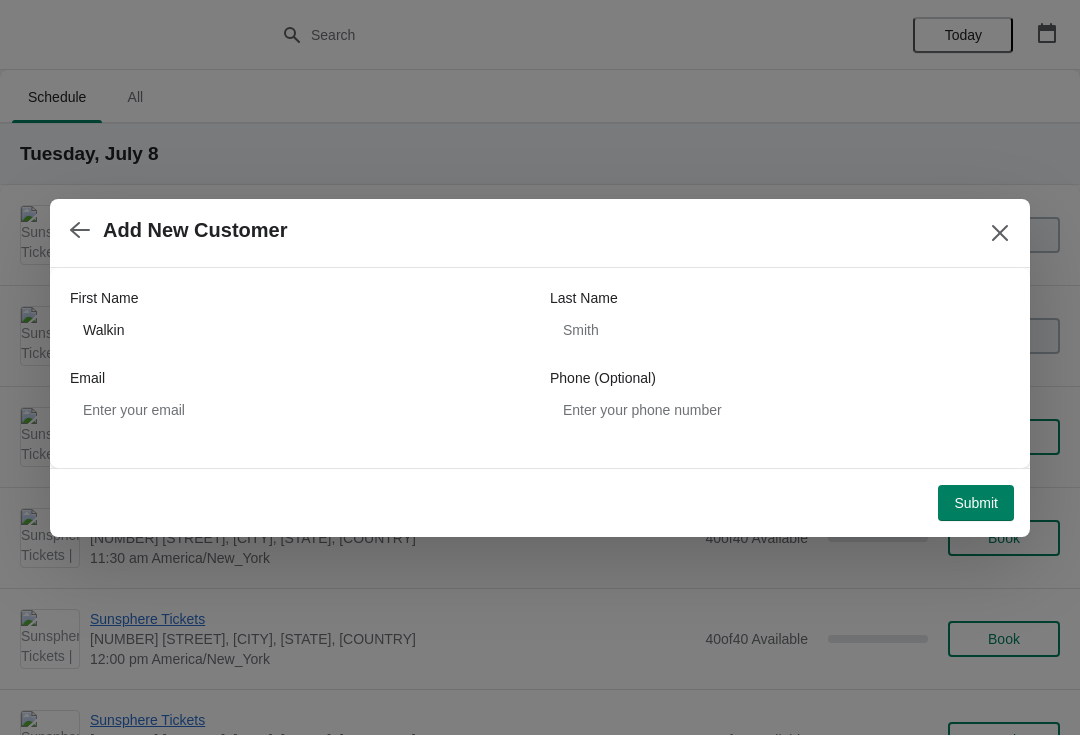 click on "Submit" at bounding box center [976, 503] 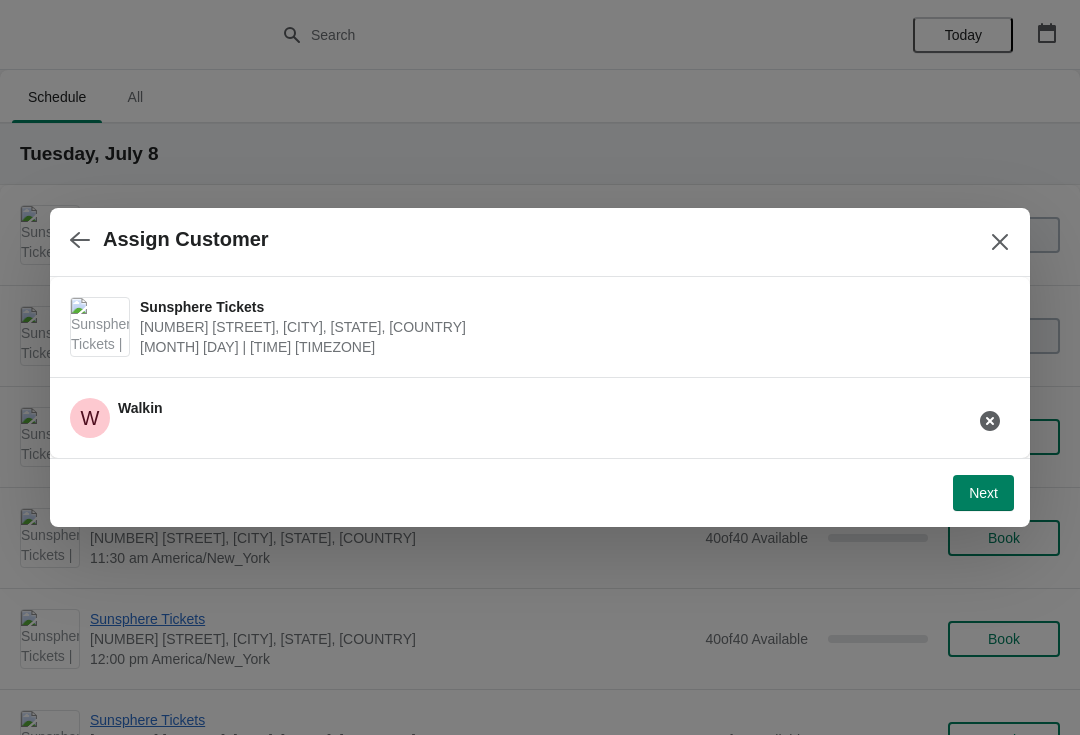 click on "Next" at bounding box center [983, 493] 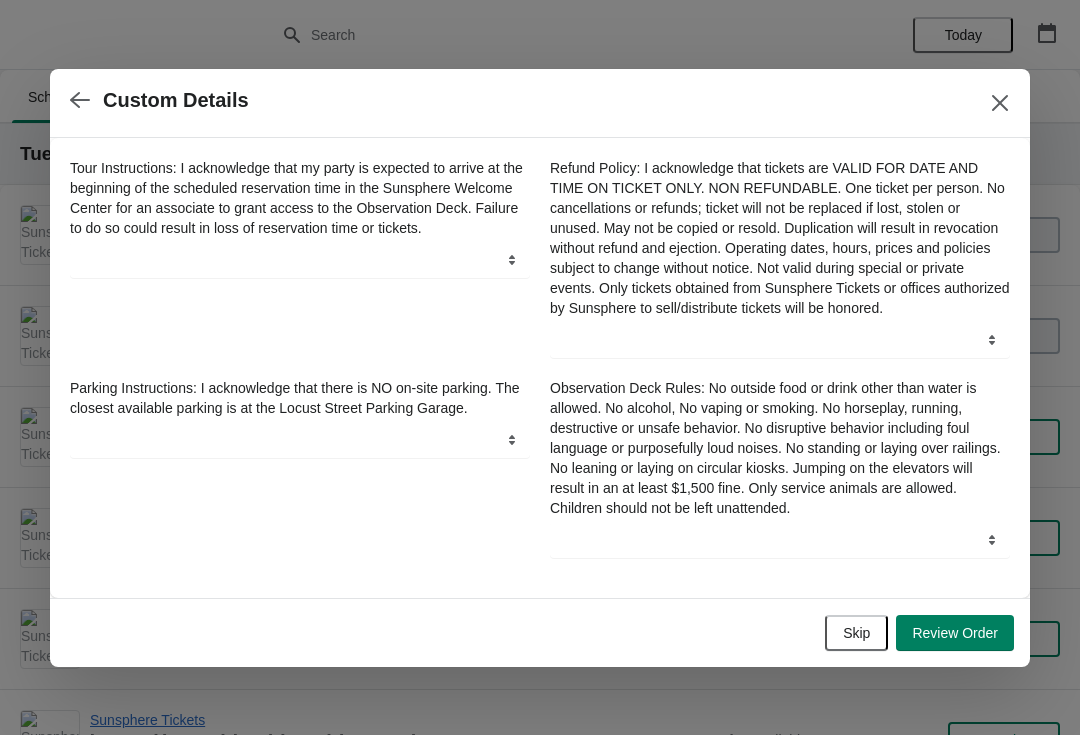 click on "Skip" at bounding box center (856, 633) 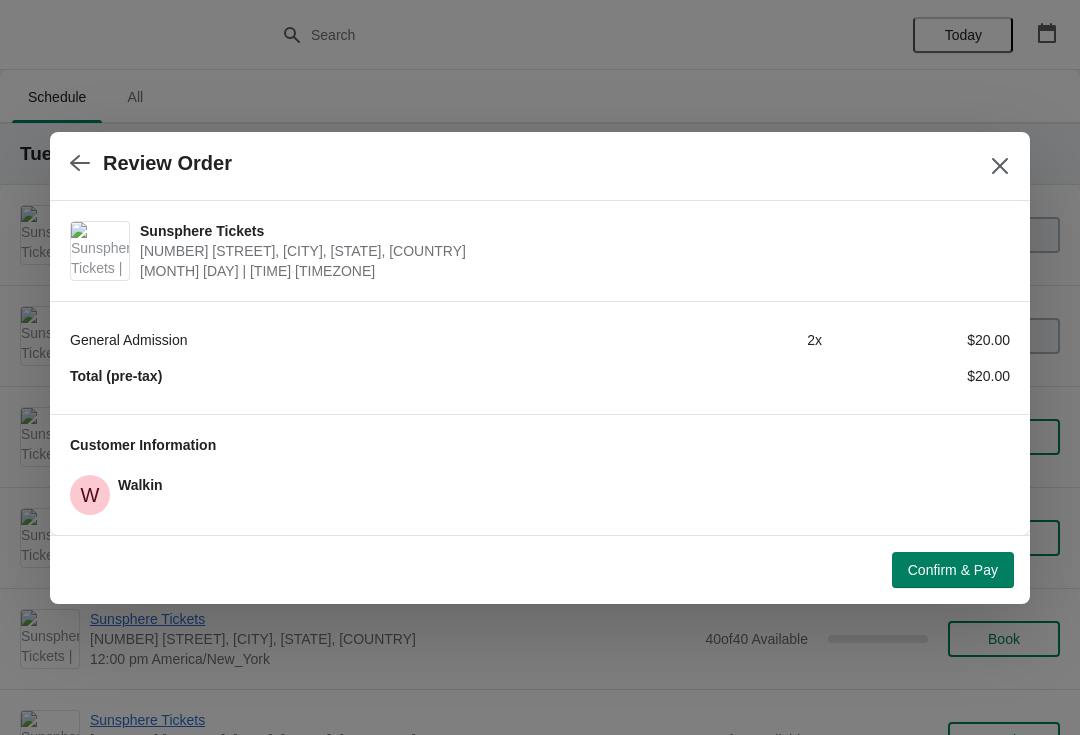 click on "Confirm & Pay" at bounding box center (953, 570) 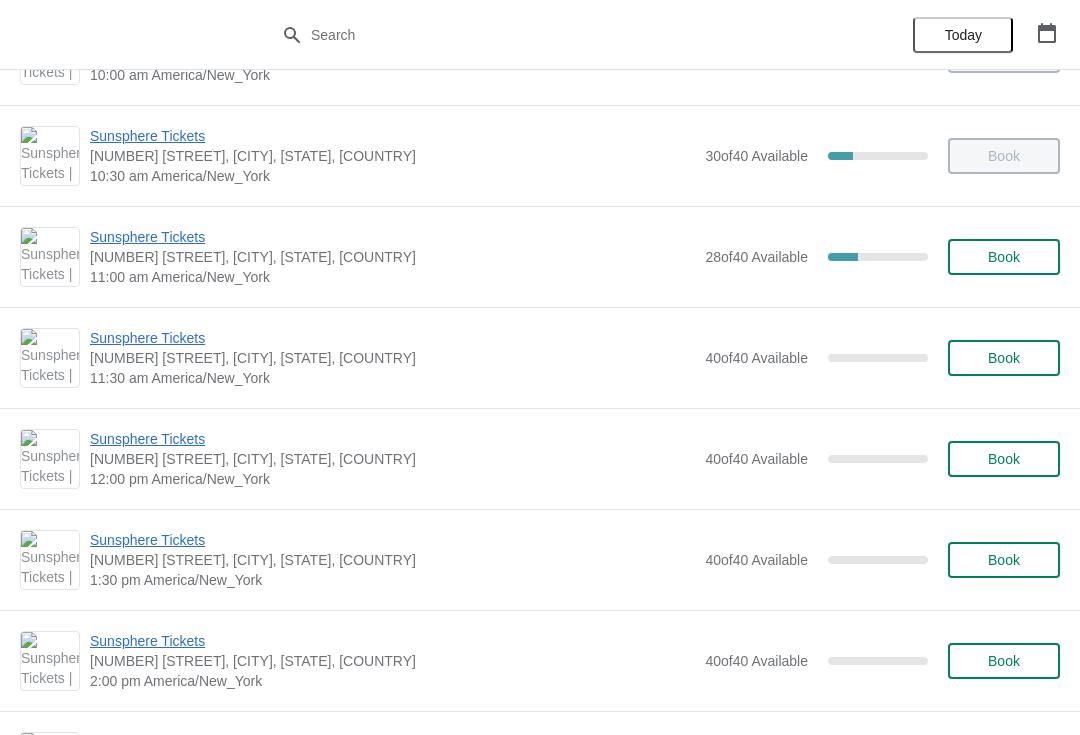 scroll, scrollTop: 177, scrollLeft: 0, axis: vertical 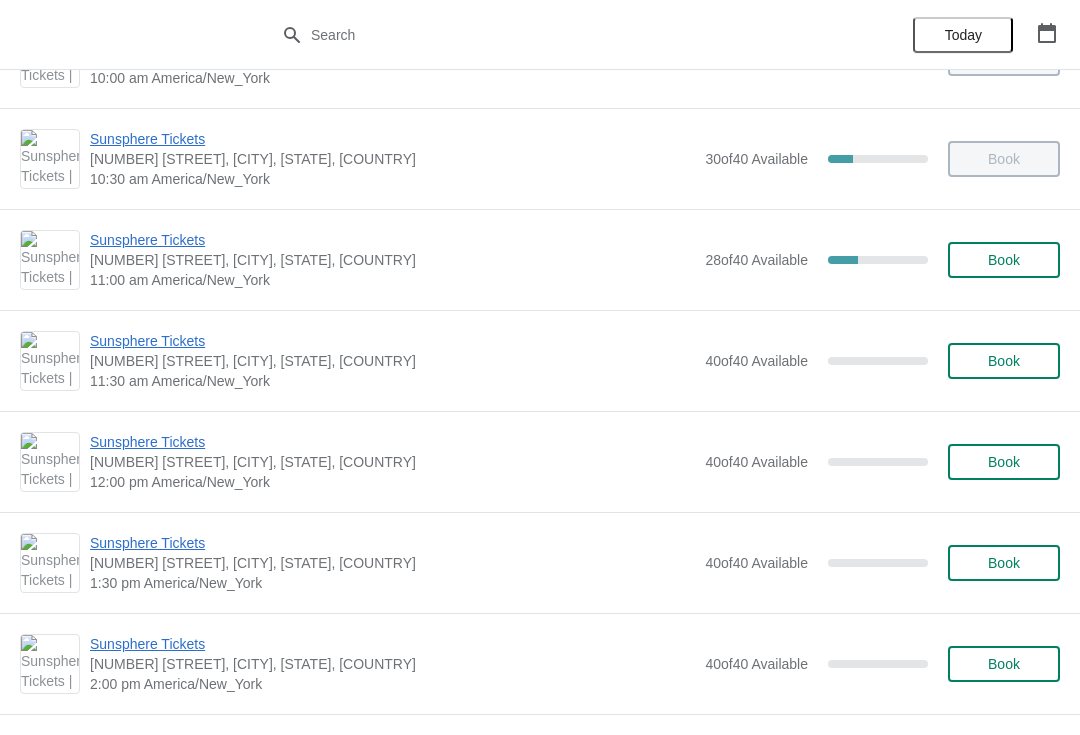 click on "Sunsphere Tickets" at bounding box center [392, 38] 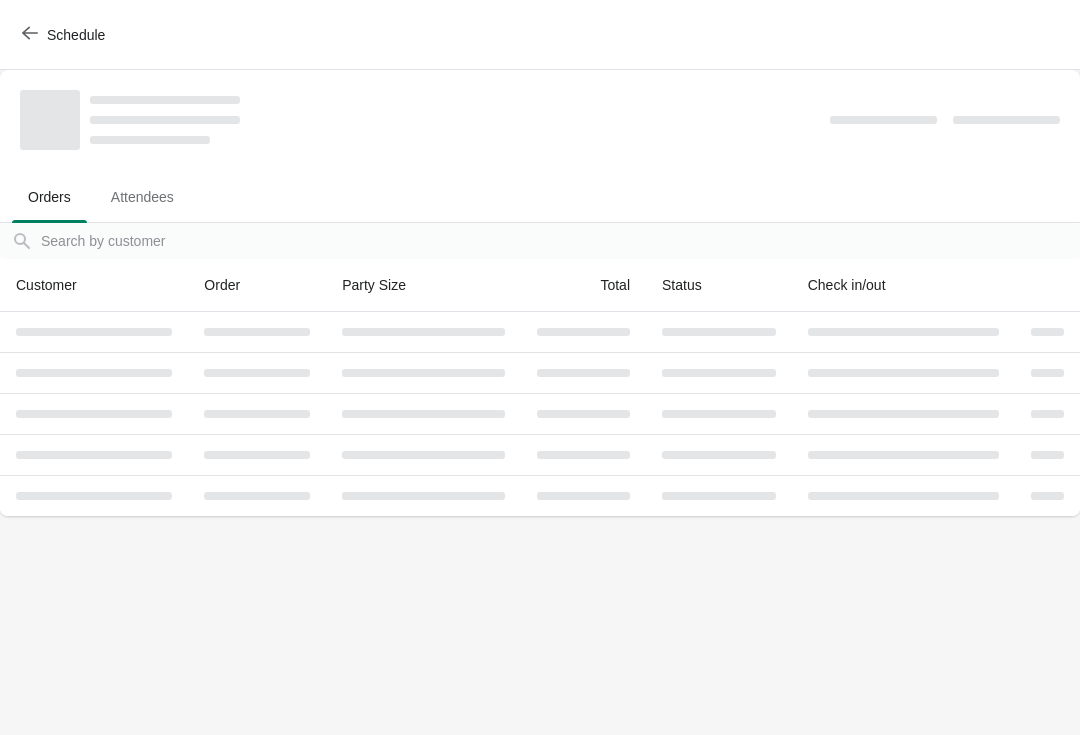 scroll, scrollTop: 0, scrollLeft: 0, axis: both 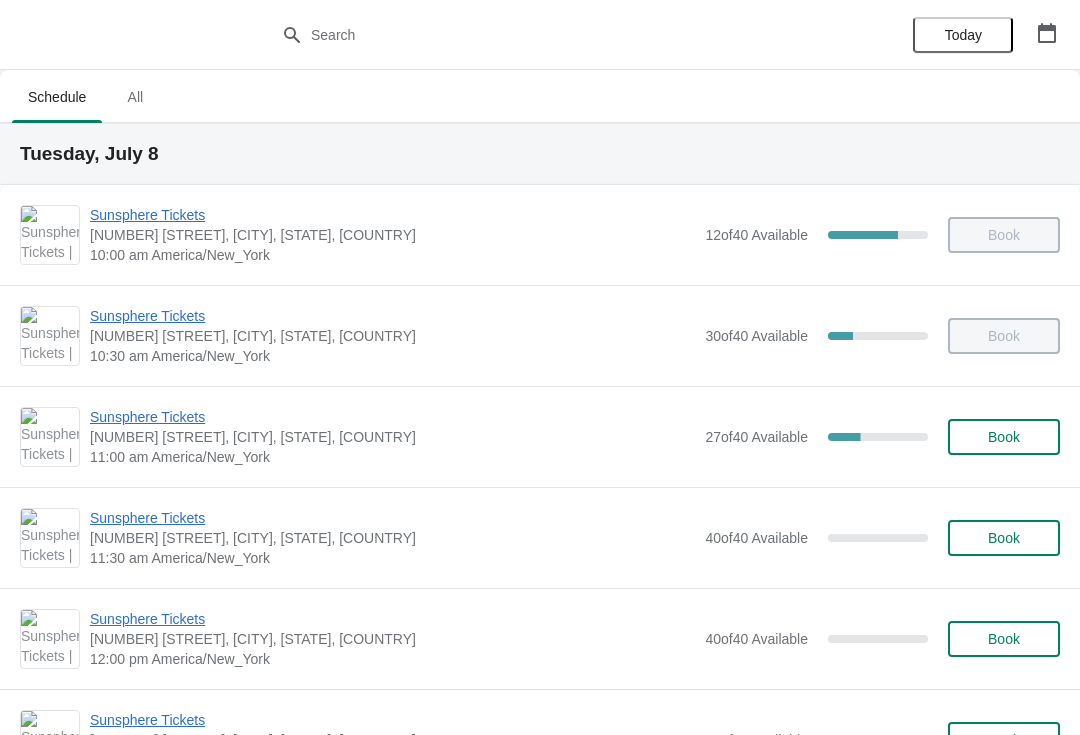 click on "Book" at bounding box center (1004, 235) 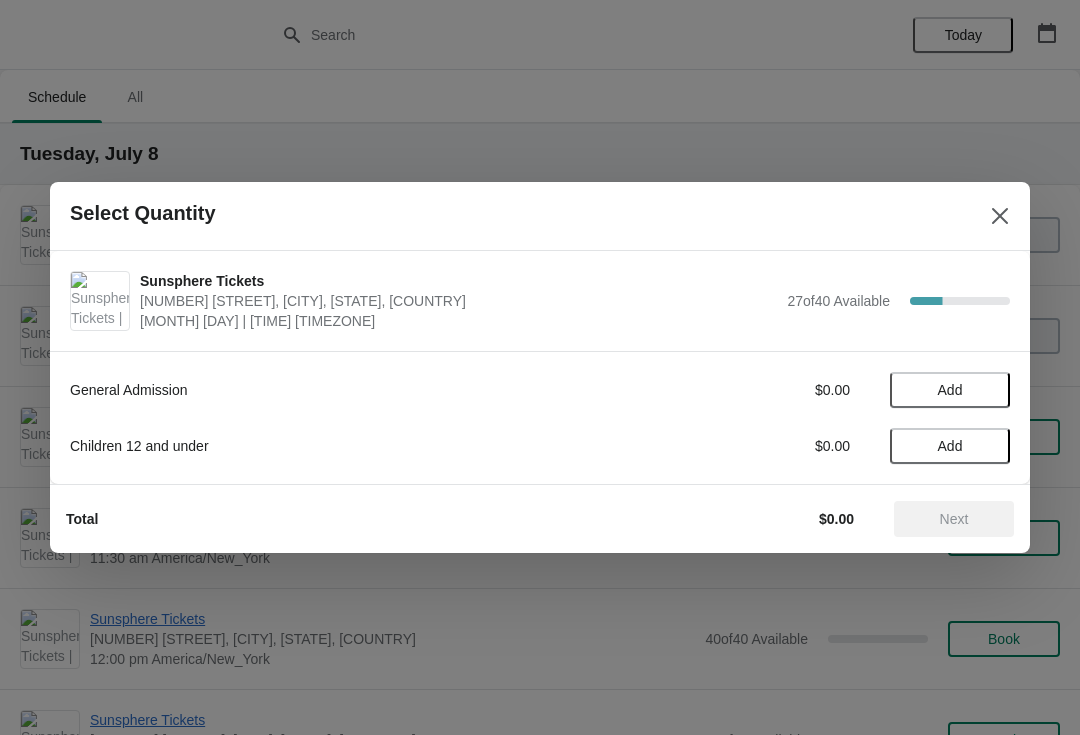 click on "Add" at bounding box center (950, 390) 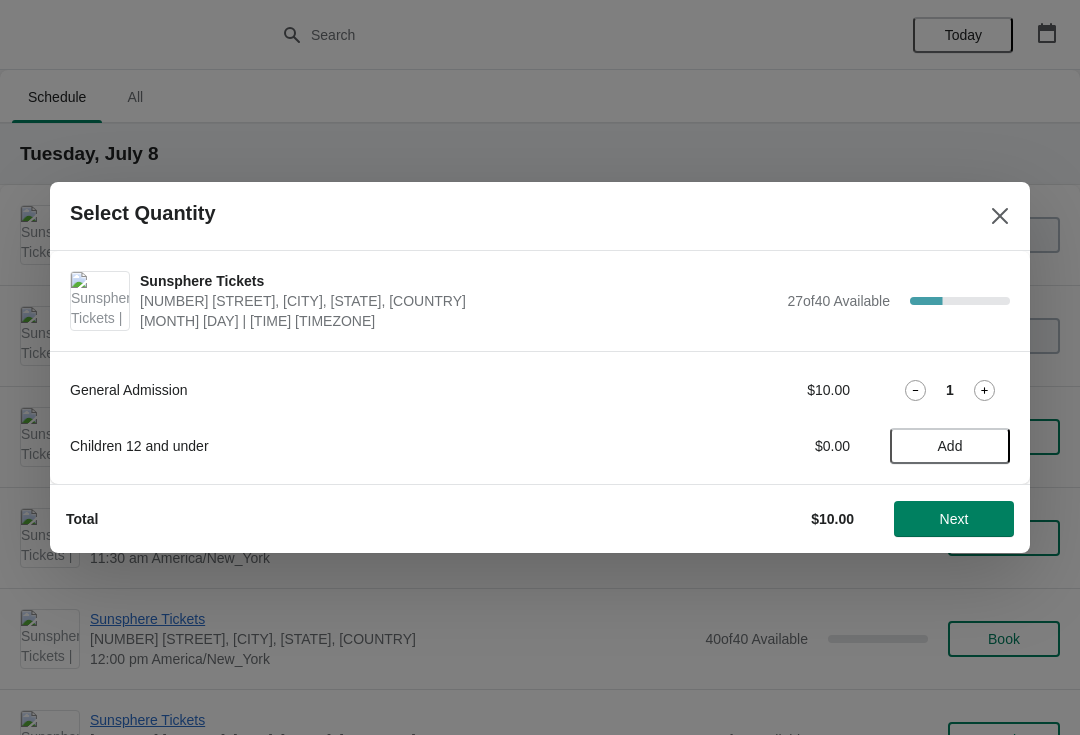 click at bounding box center [984, 390] 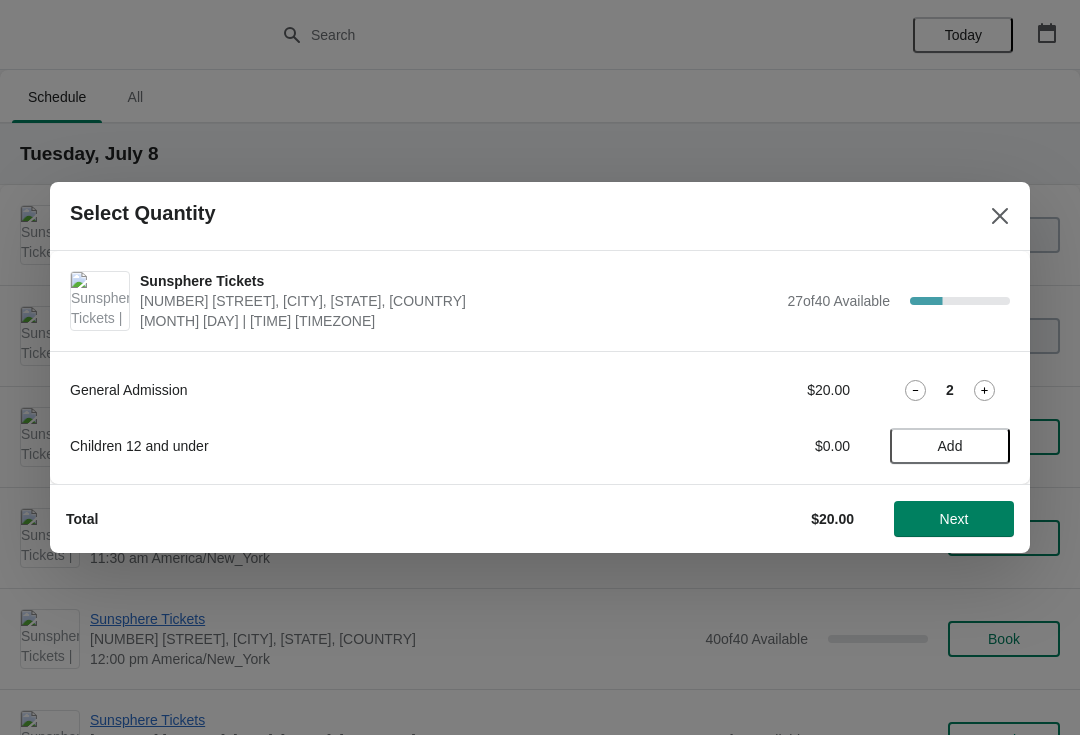 click on "Next" at bounding box center (954, 519) 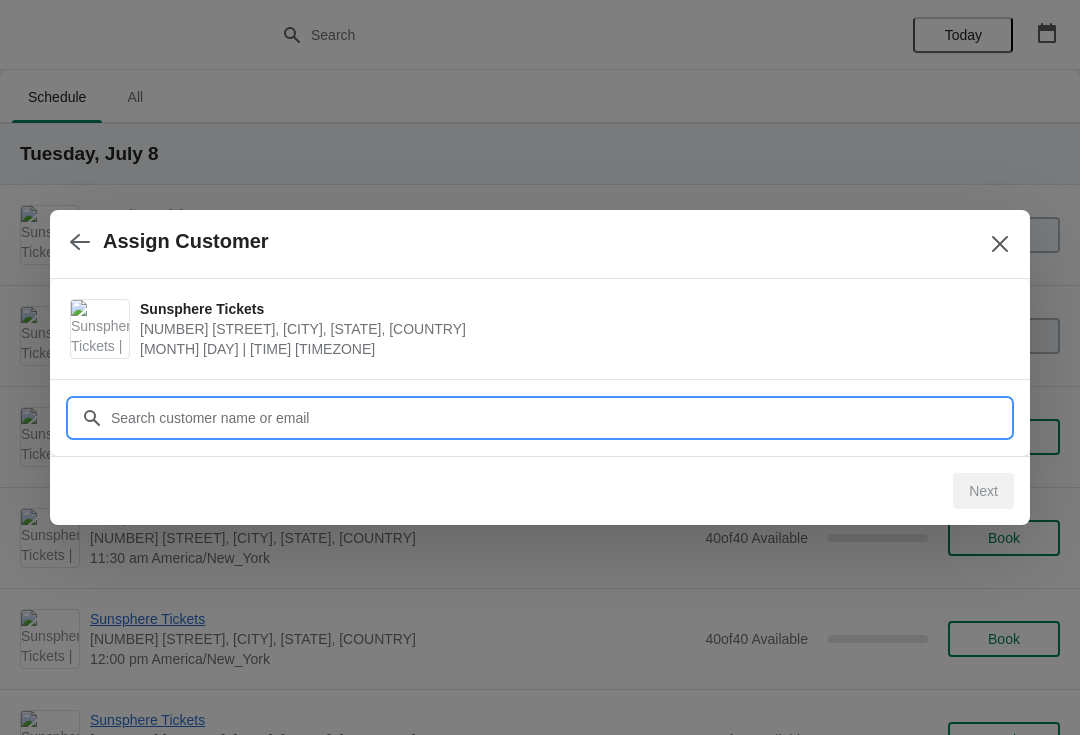 click on "Customer" at bounding box center (560, 418) 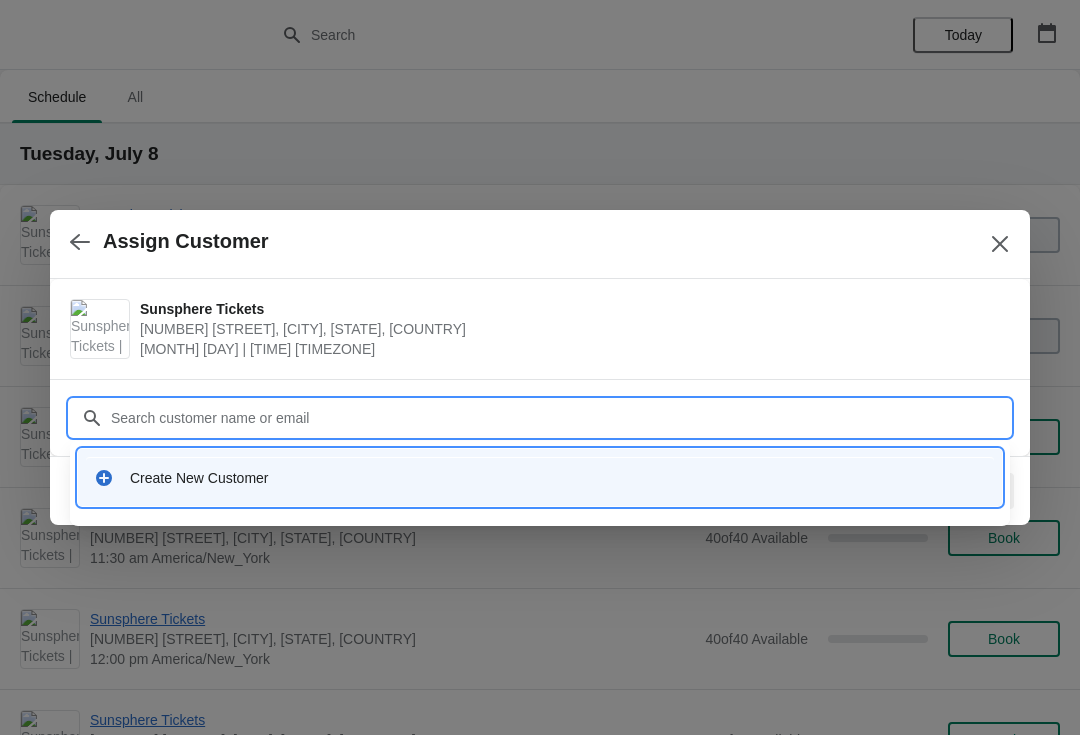 click on "Create New Customer" at bounding box center (540, 477) 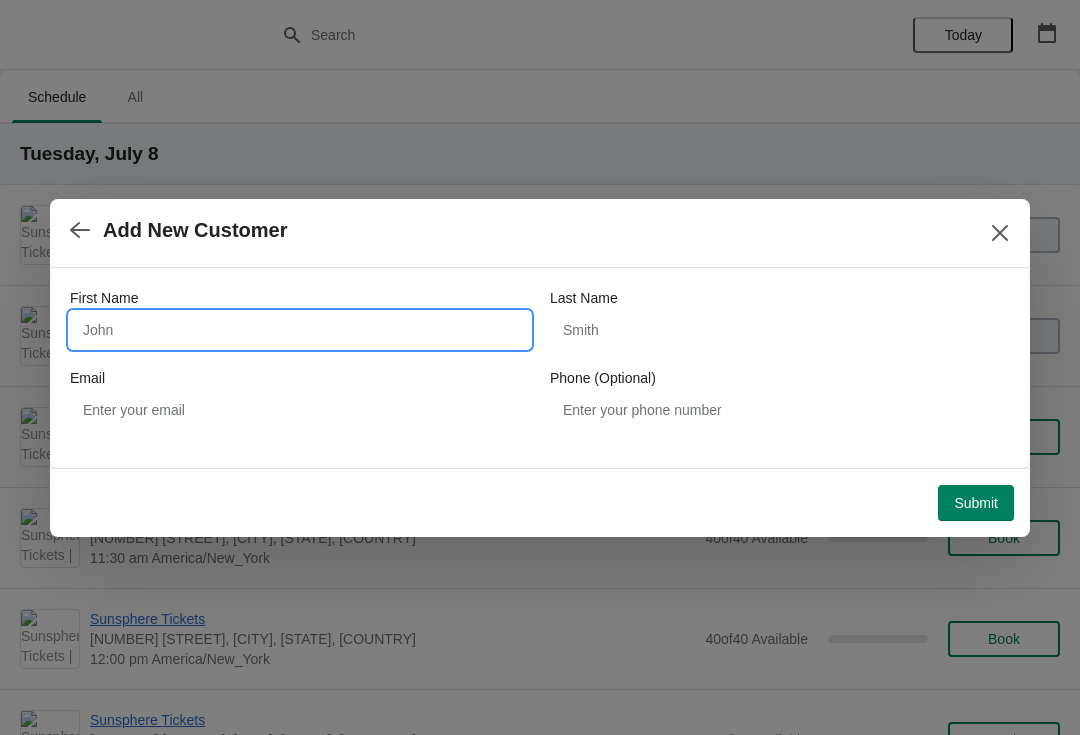 click on "First Name" at bounding box center (300, 330) 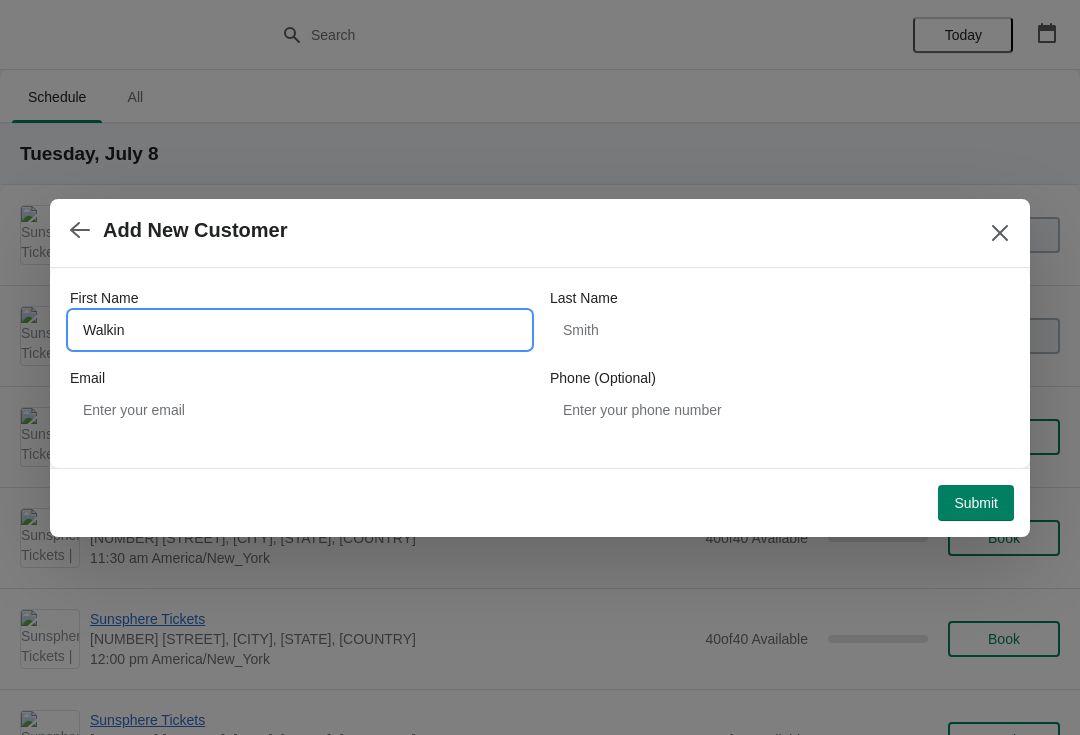 type on "Walkin" 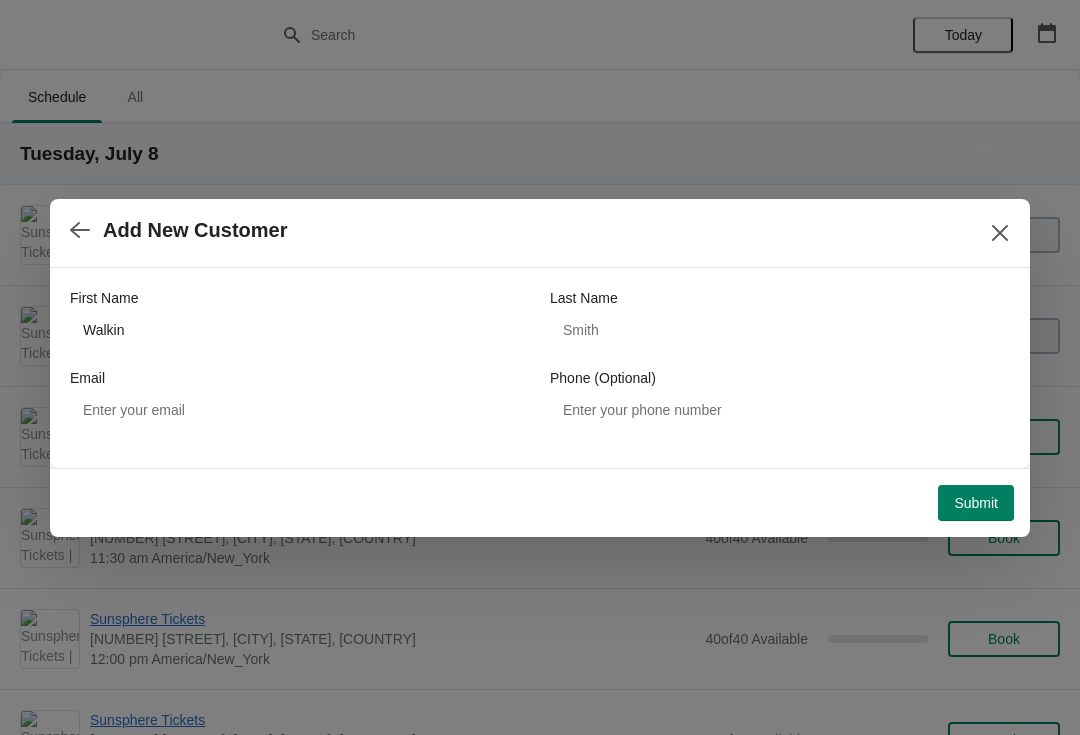 click on "Submit" at bounding box center (976, 503) 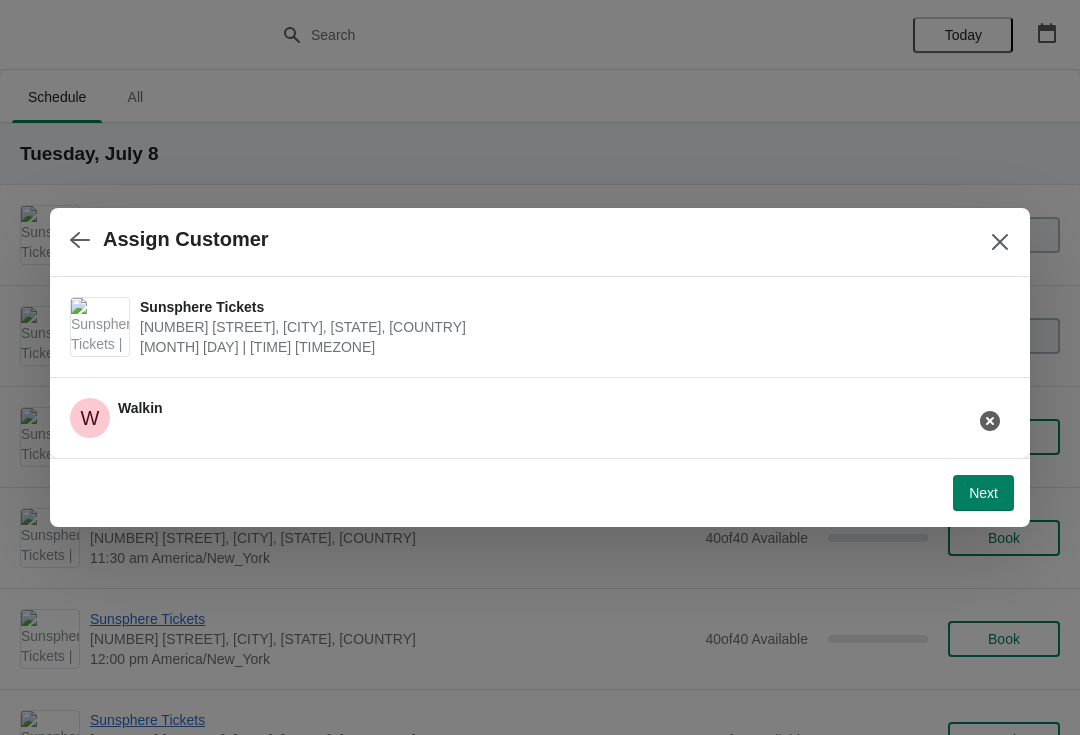 click on "Next" at bounding box center [983, 493] 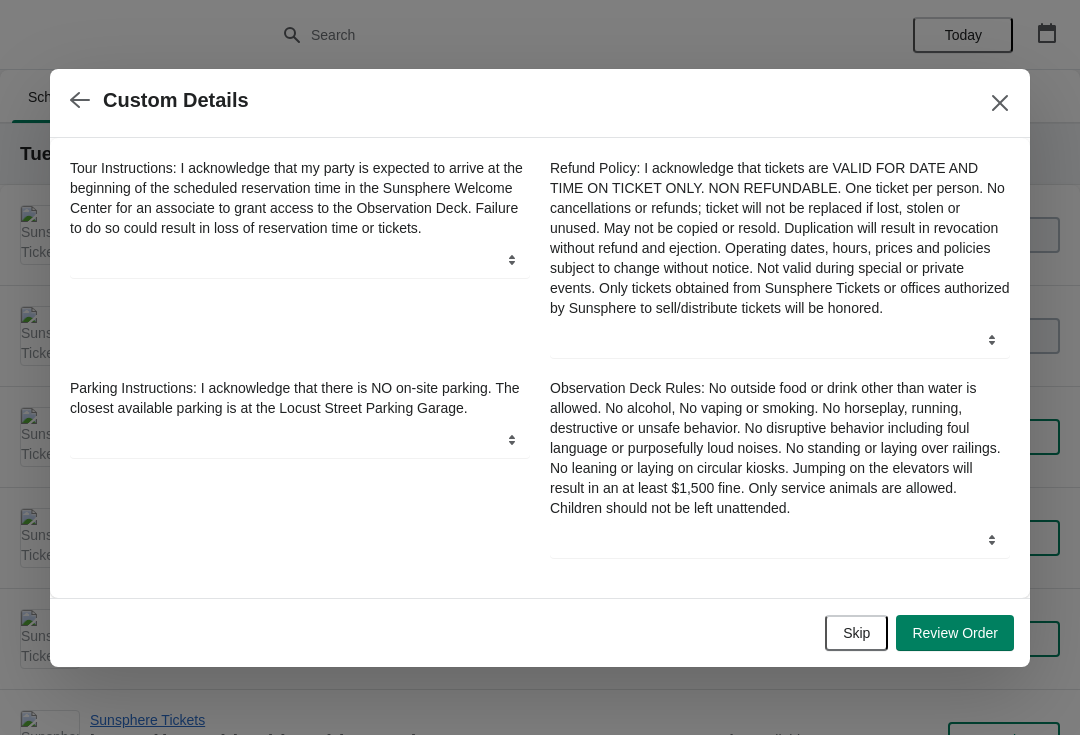 click on "Skip" at bounding box center [856, 633] 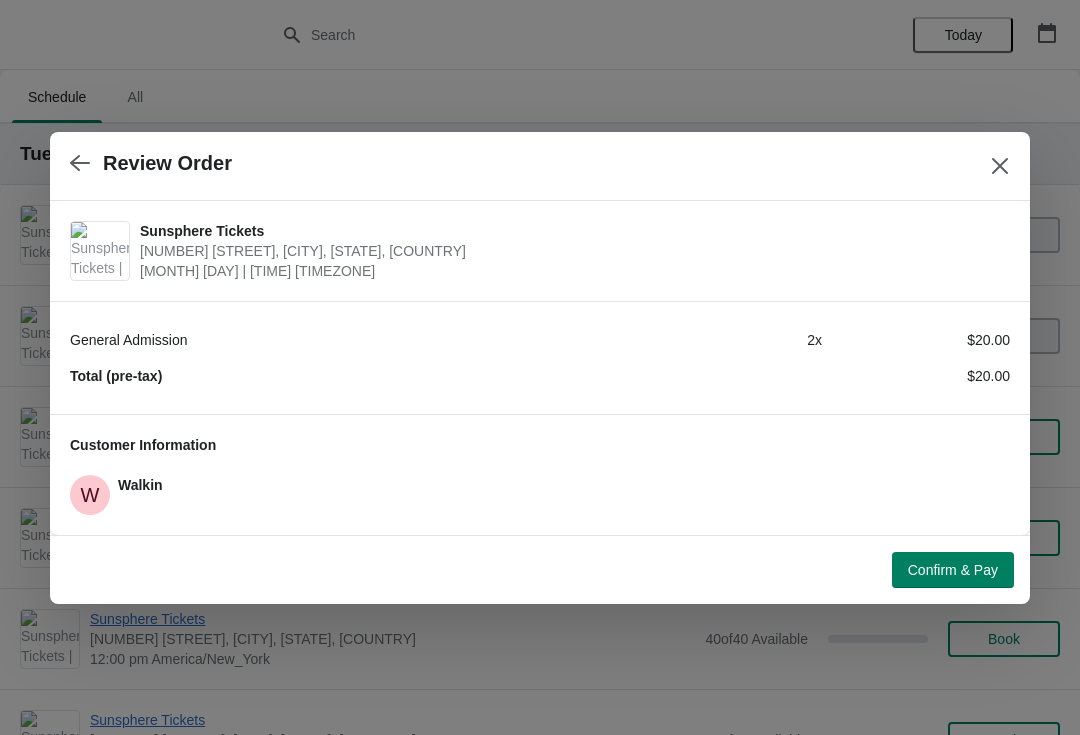 click on "Confirm & Pay" at bounding box center (953, 570) 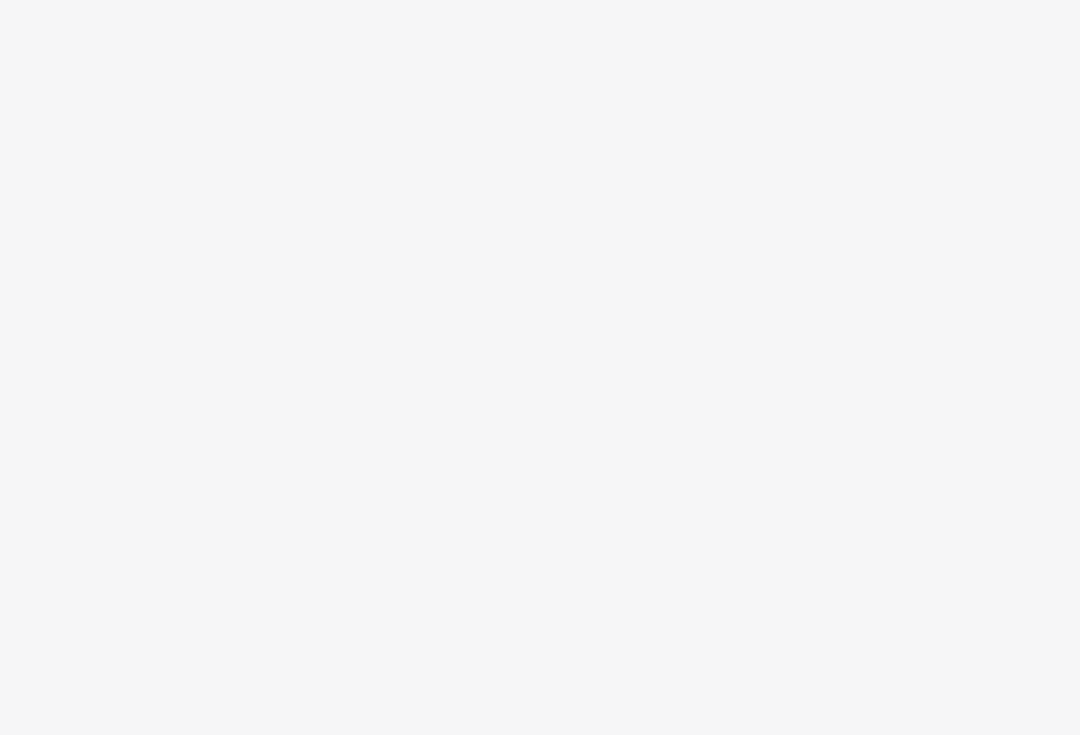scroll, scrollTop: 0, scrollLeft: 0, axis: both 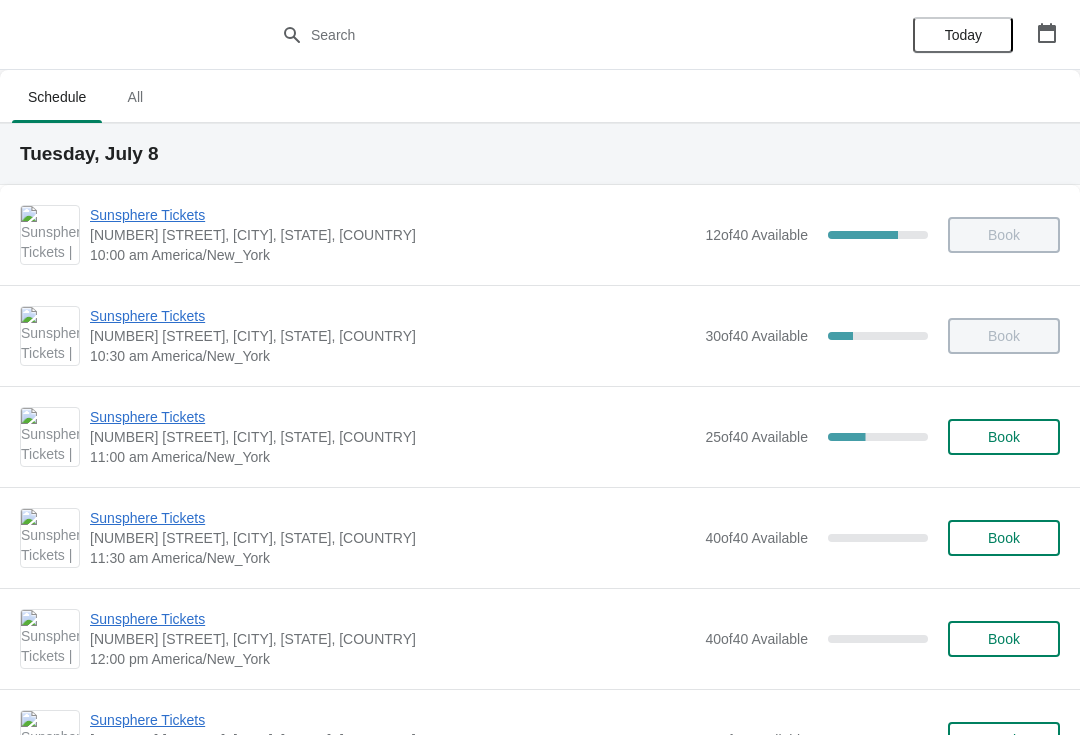 click on "Book" at bounding box center (1004, 235) 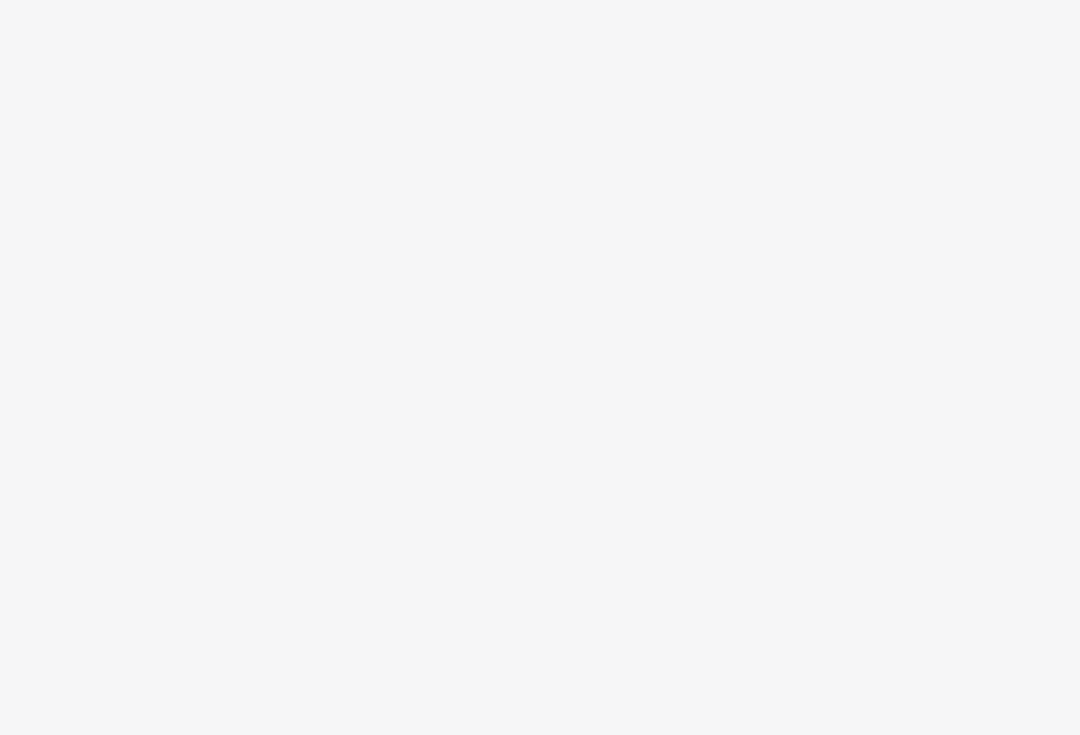 scroll, scrollTop: 0, scrollLeft: 0, axis: both 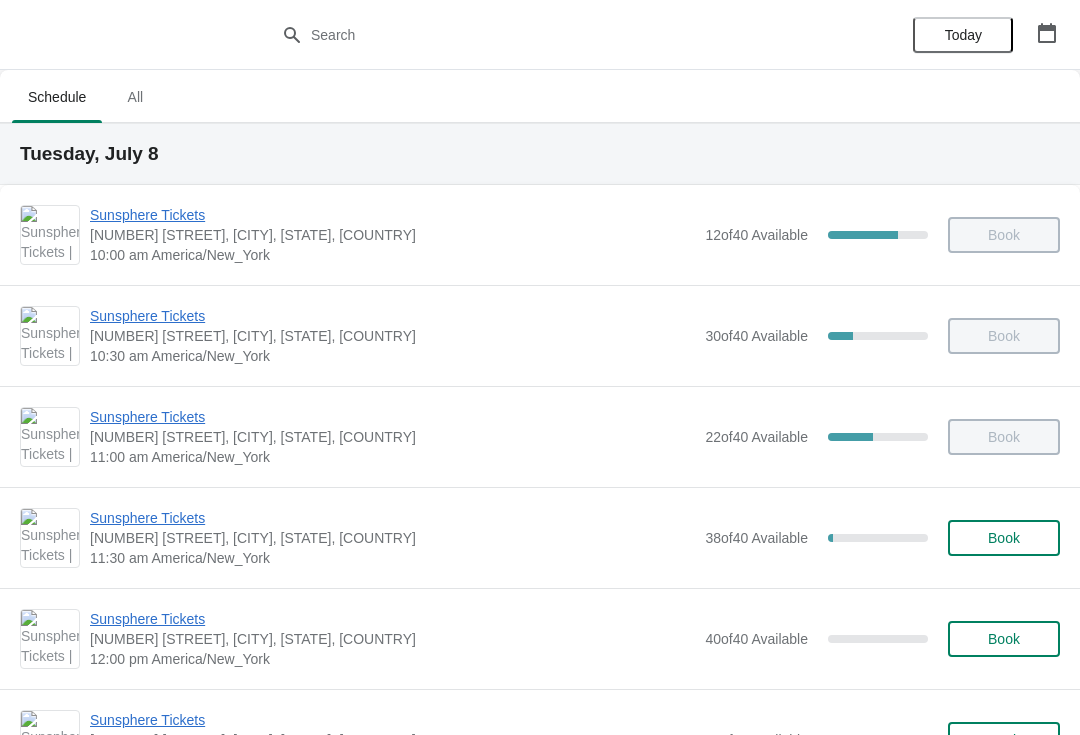 click on "Book" at bounding box center (1004, 235) 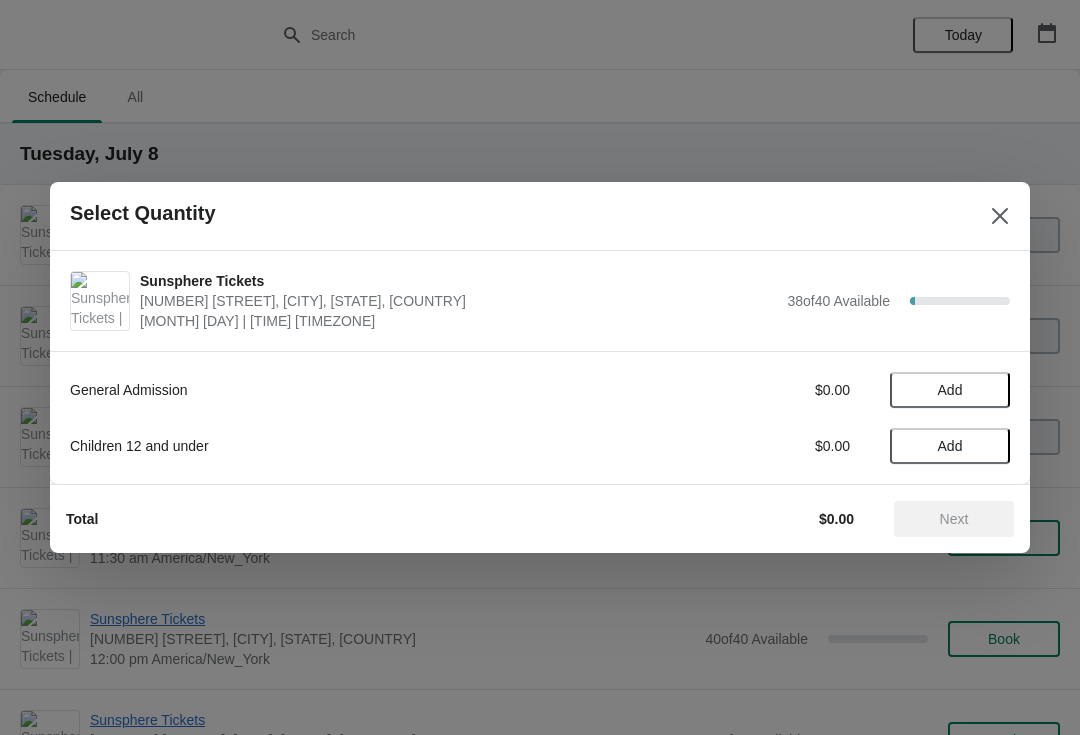 click on "Add" at bounding box center [950, 390] 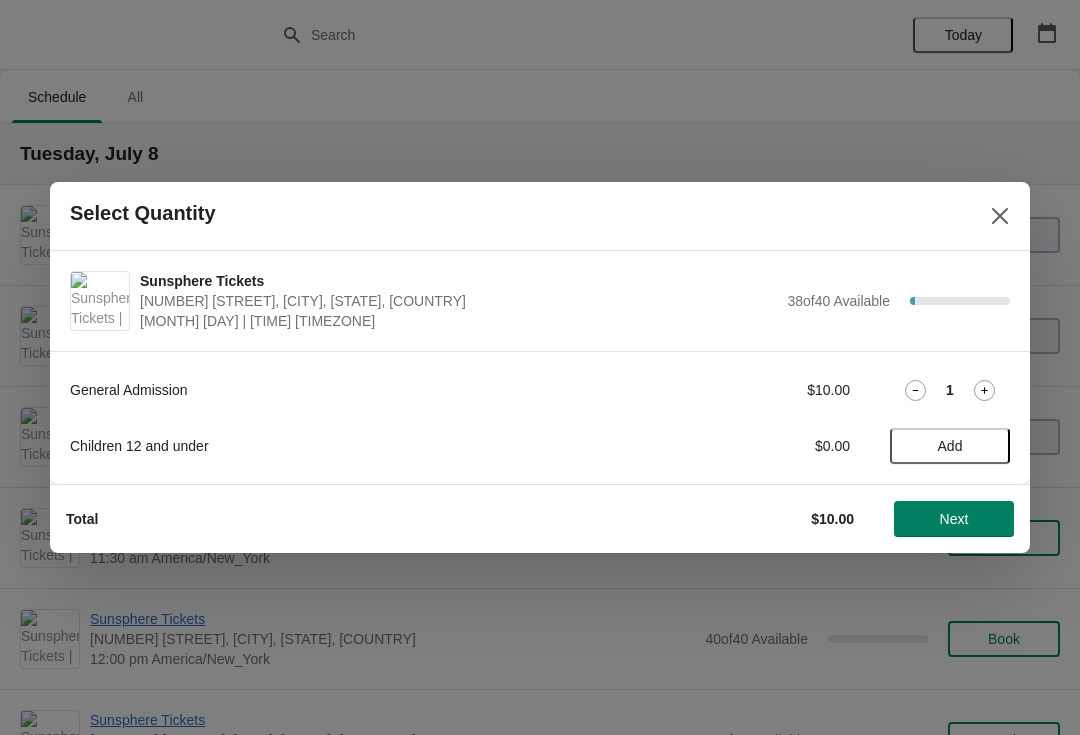 click on "Add" at bounding box center (950, 446) 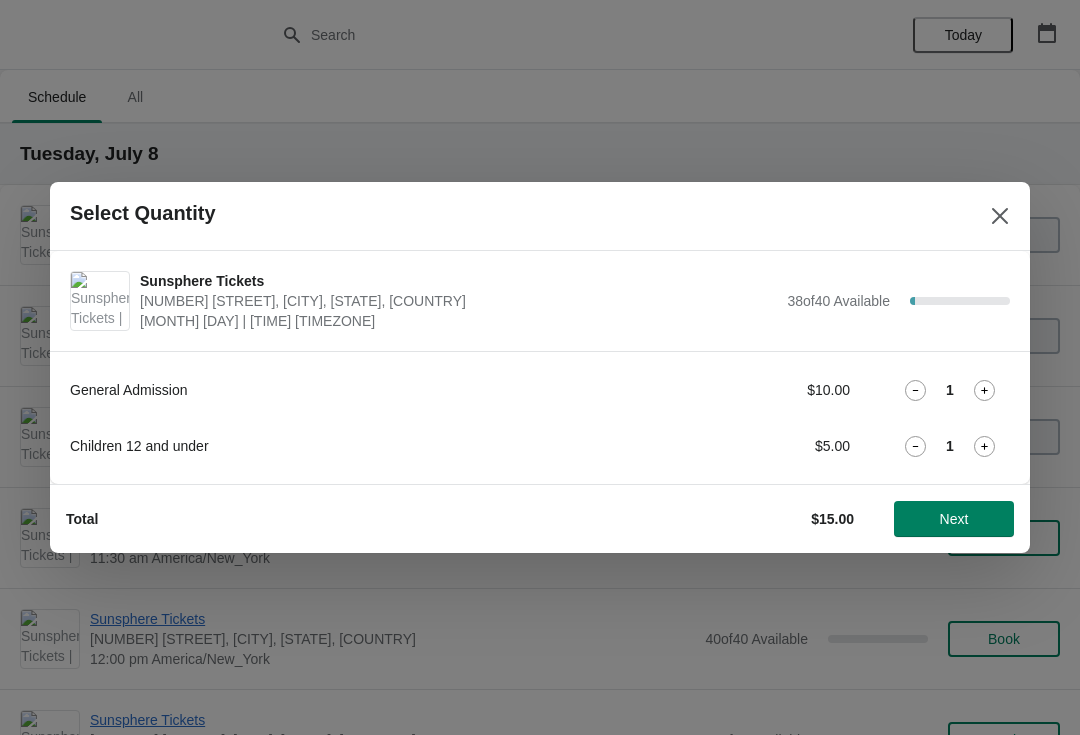 click at bounding box center [984, 390] 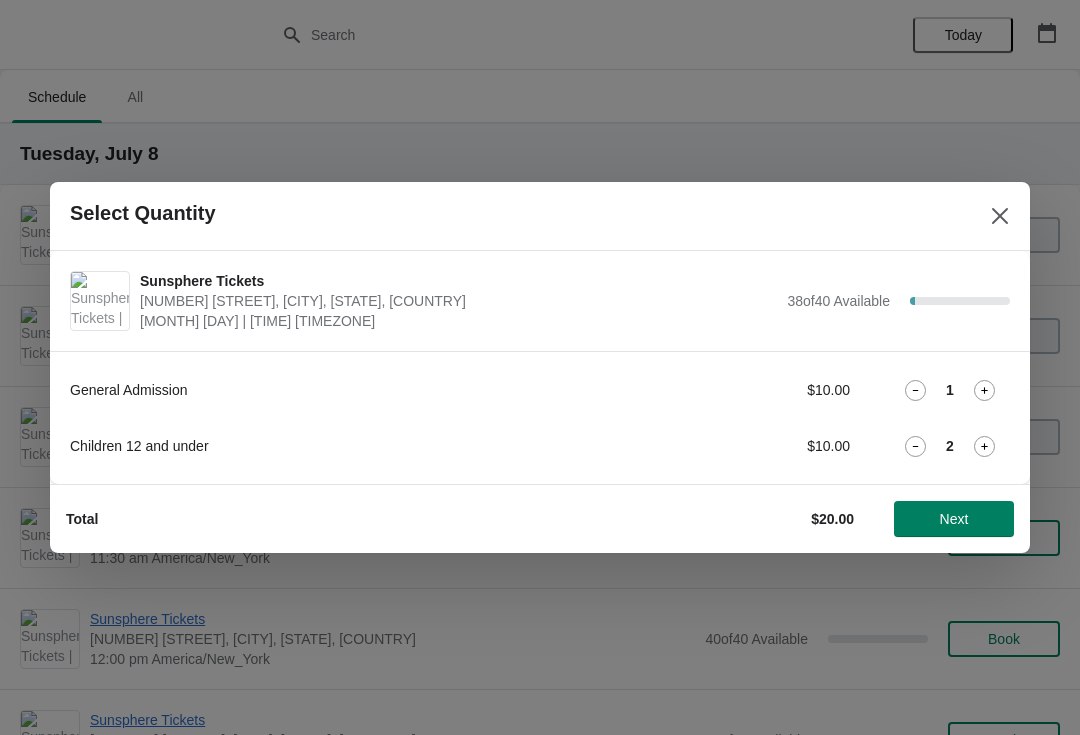 click at bounding box center (984, 390) 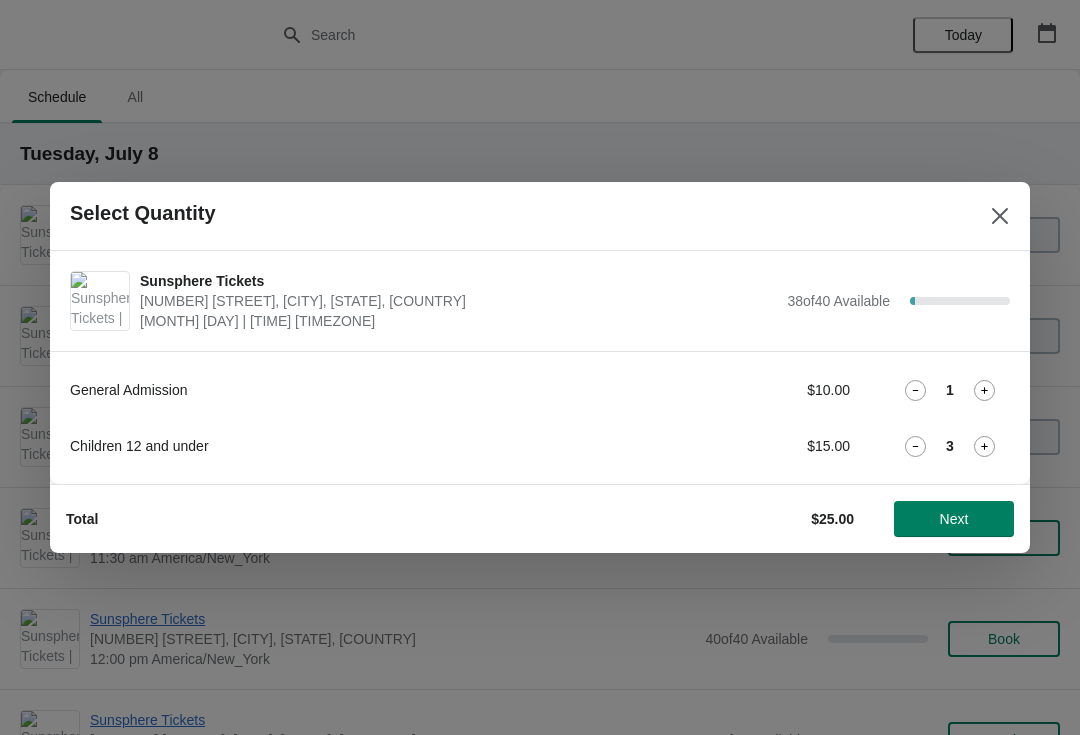 click at bounding box center (915, 390) 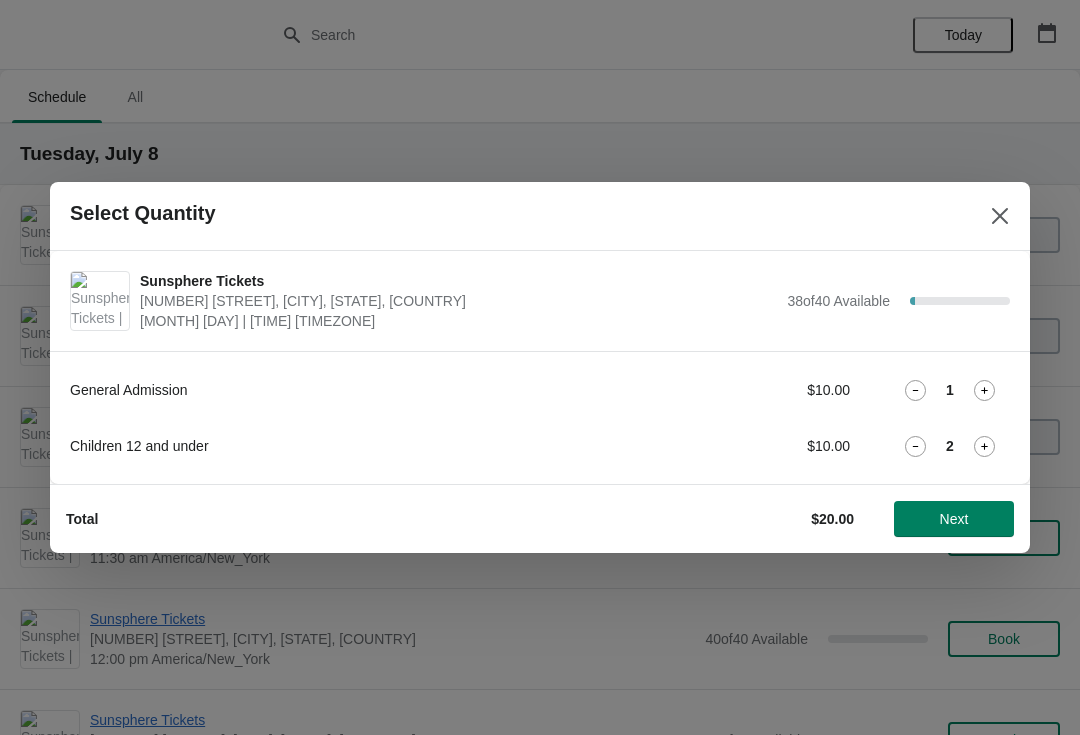 click on "Next" at bounding box center (954, 519) 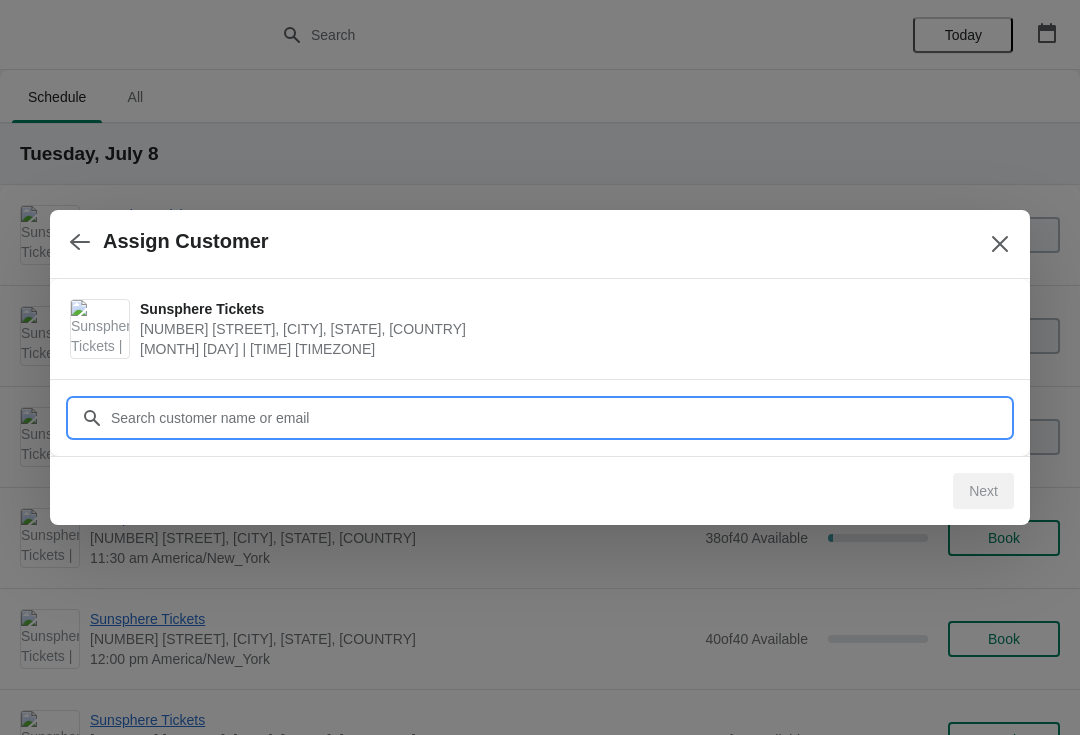 click on "Customer" at bounding box center (560, 418) 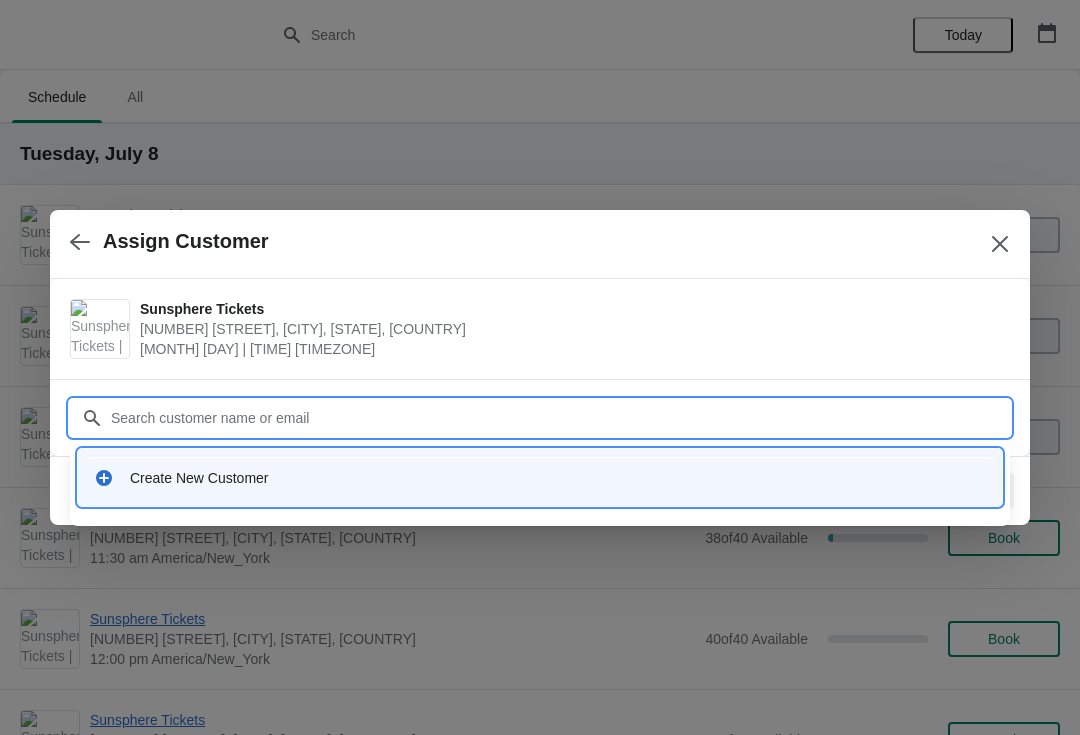click on "Create New Customer" at bounding box center [558, 478] 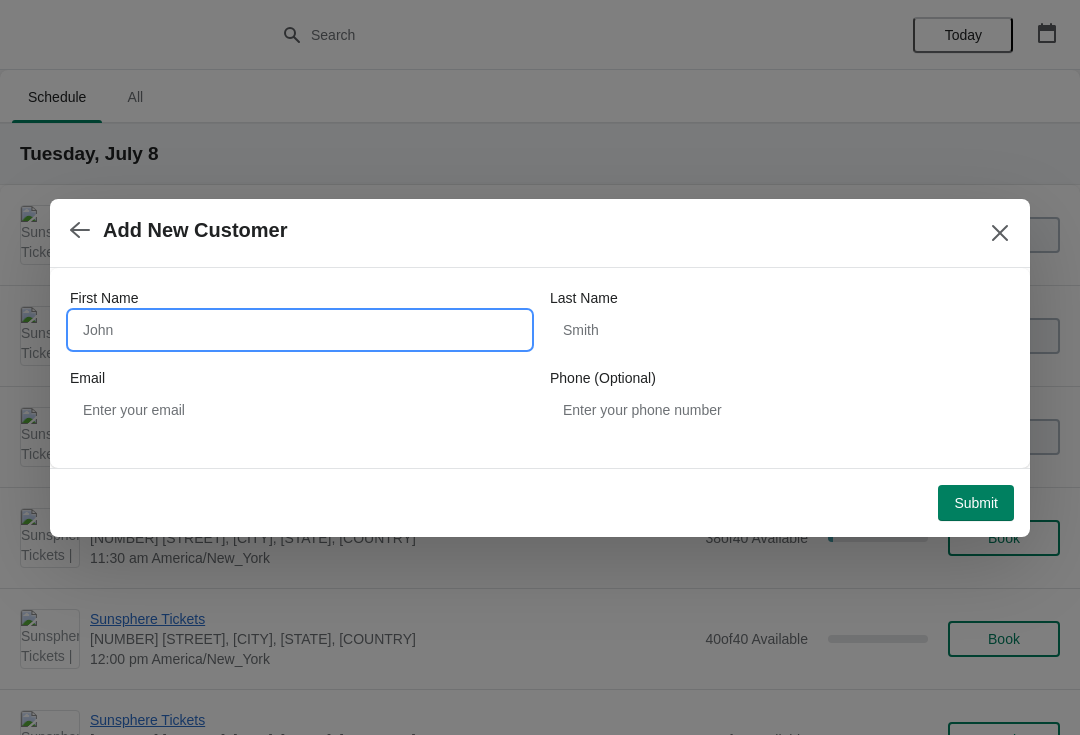 click on "First Name" at bounding box center (300, 330) 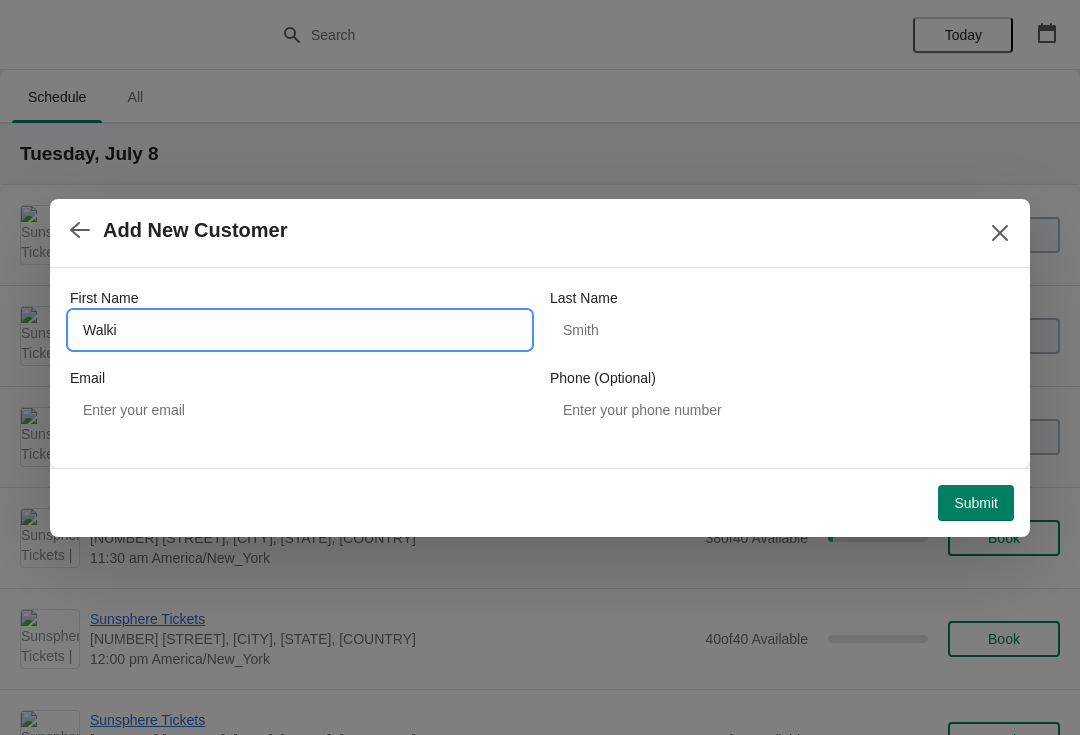 type on "Walkin" 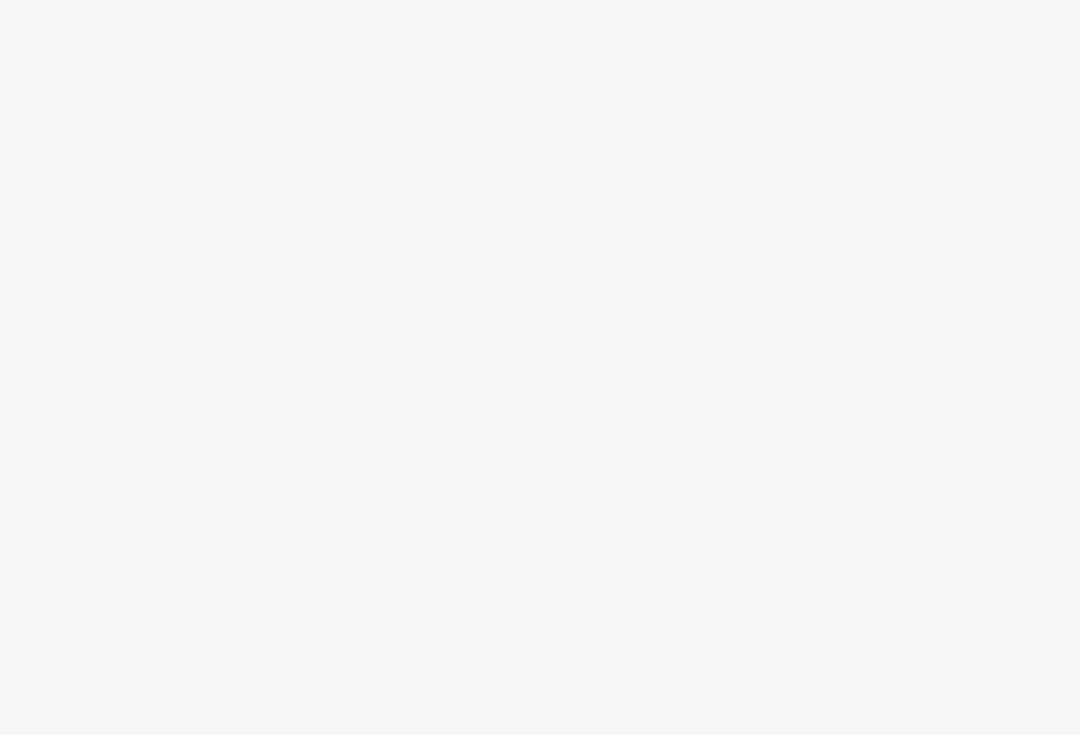 scroll, scrollTop: 0, scrollLeft: 0, axis: both 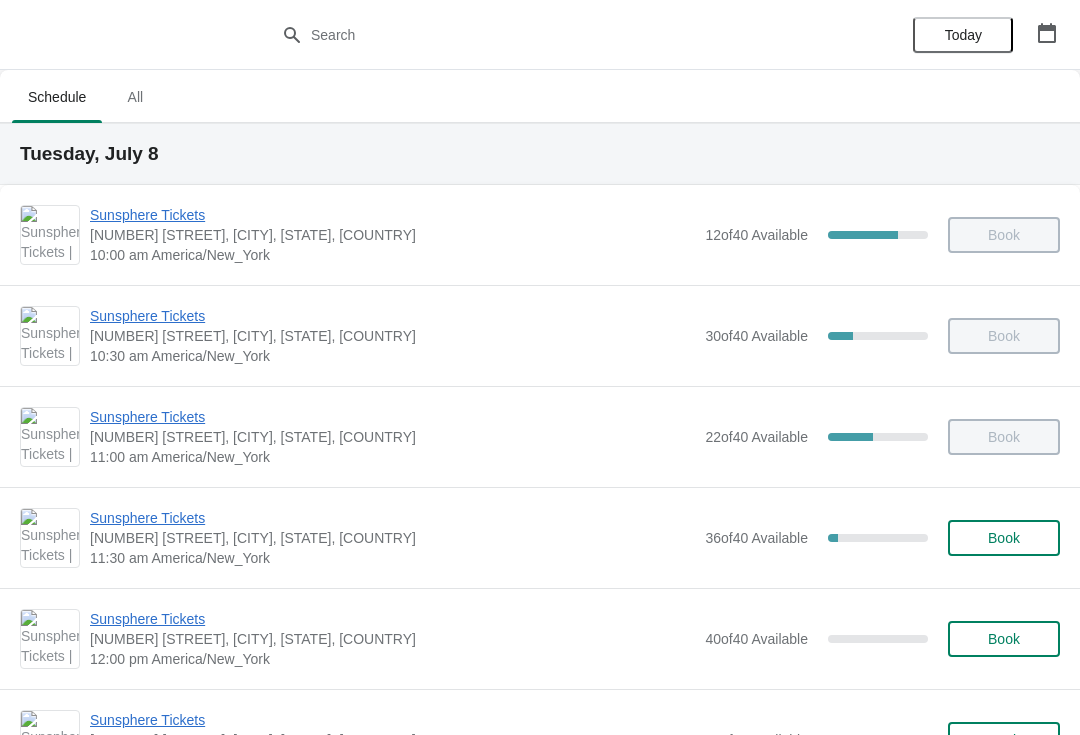 click on "Sunsphere Tickets [NUMBER] [STREET], [CITY], [STATE] [TIME] [TIMEZONE] [NUMBER] of [NUMBER] Available [PERCENT] Book" at bounding box center (575, 235) 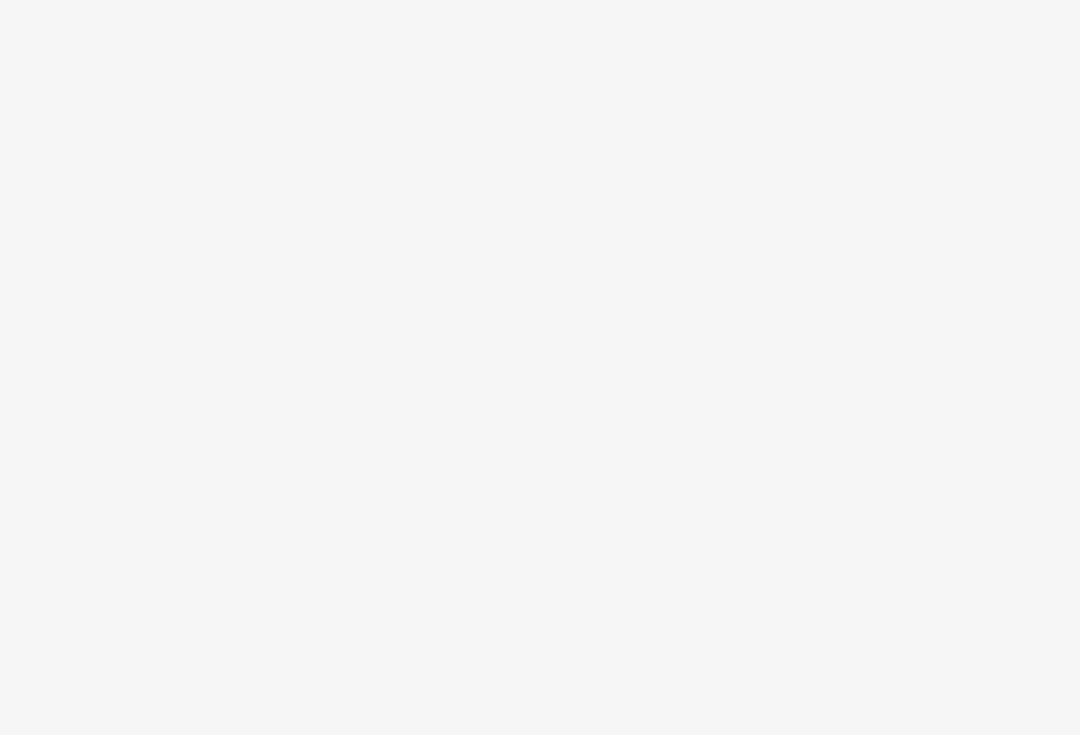 scroll, scrollTop: 0, scrollLeft: 0, axis: both 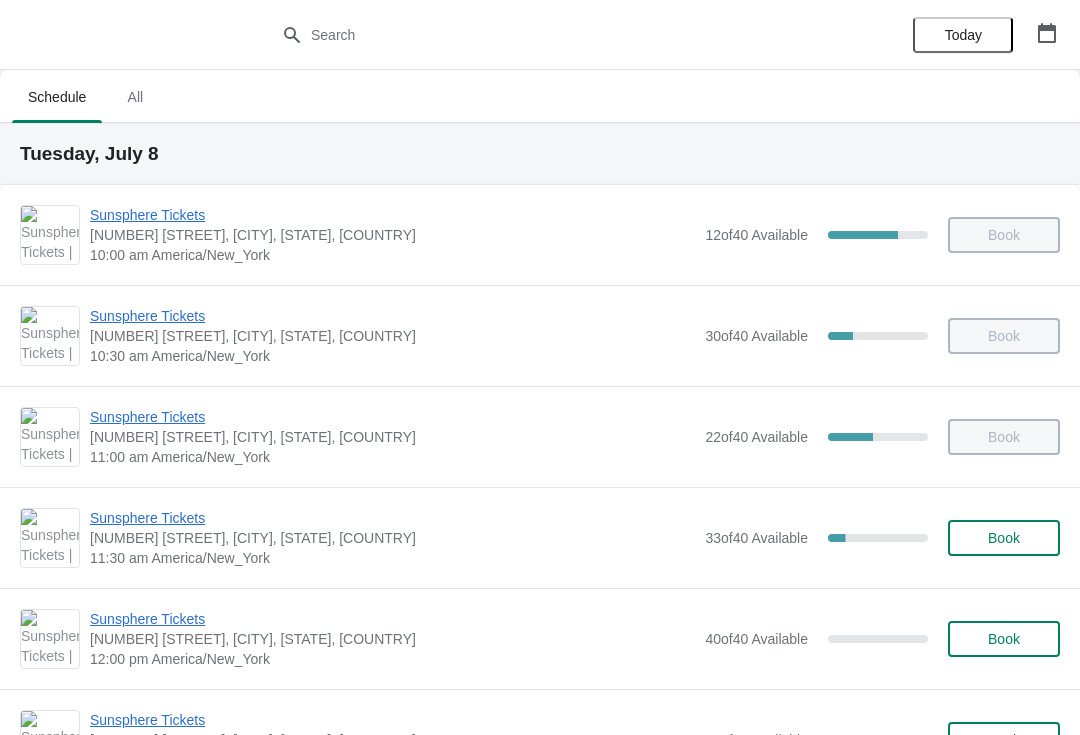 click on "Book" at bounding box center [1004, 235] 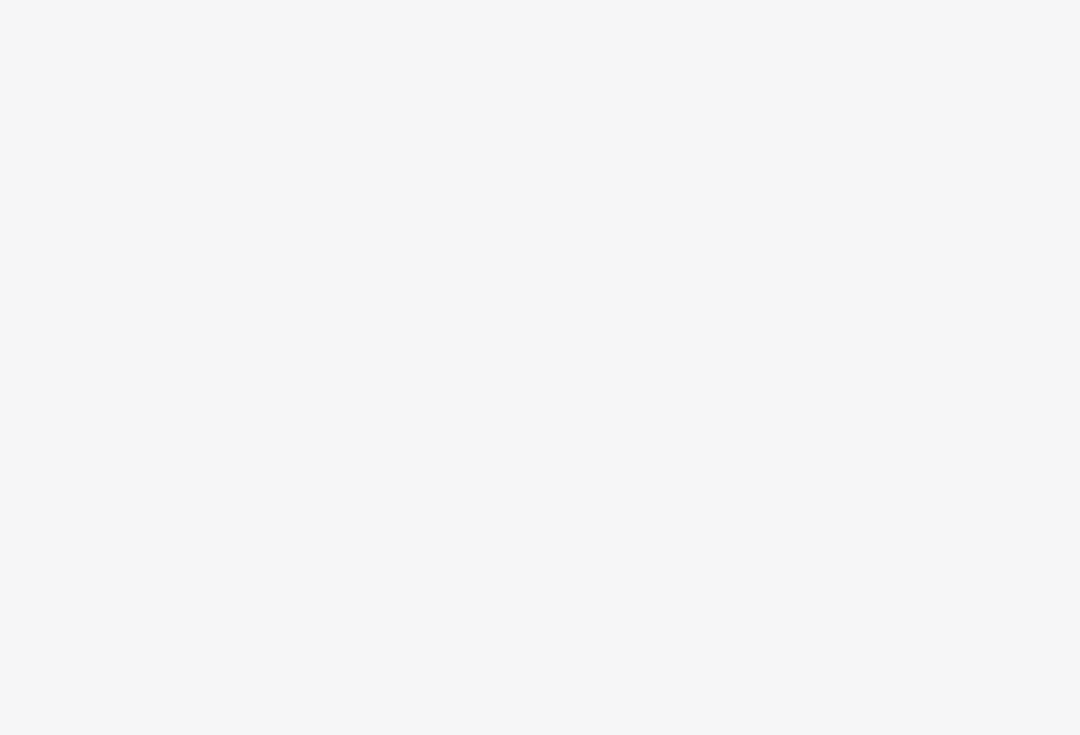 scroll, scrollTop: 0, scrollLeft: 0, axis: both 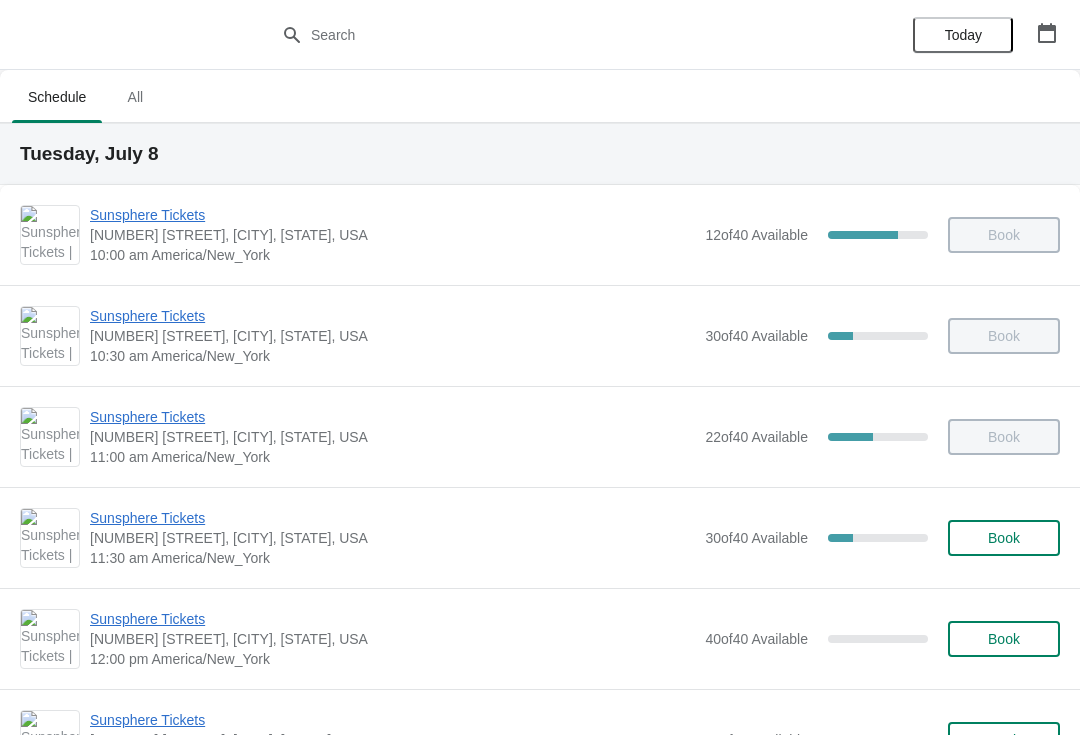 click on "Sunsphere Tickets [NUMBER] [STREET], [CITY], [STATE], USA [TIME] [TIMEZONE] [NUMBER] of [NUMBER] Available [PERCENT]" at bounding box center [575, 235] 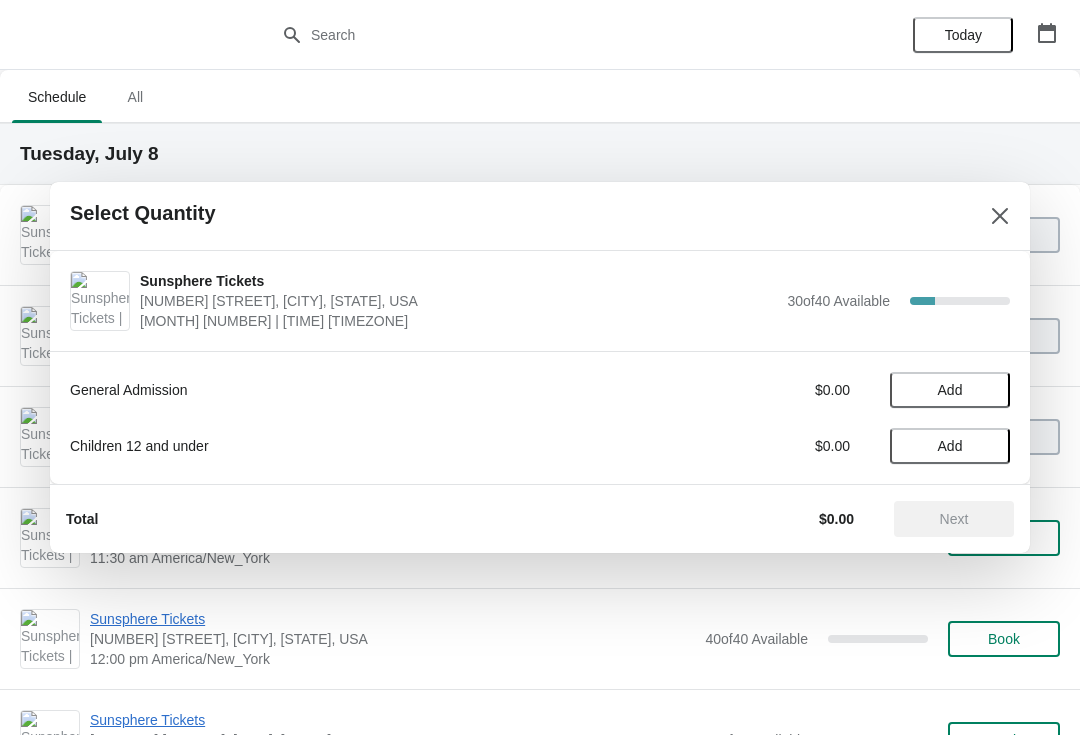 click on "Add" at bounding box center [950, 390] 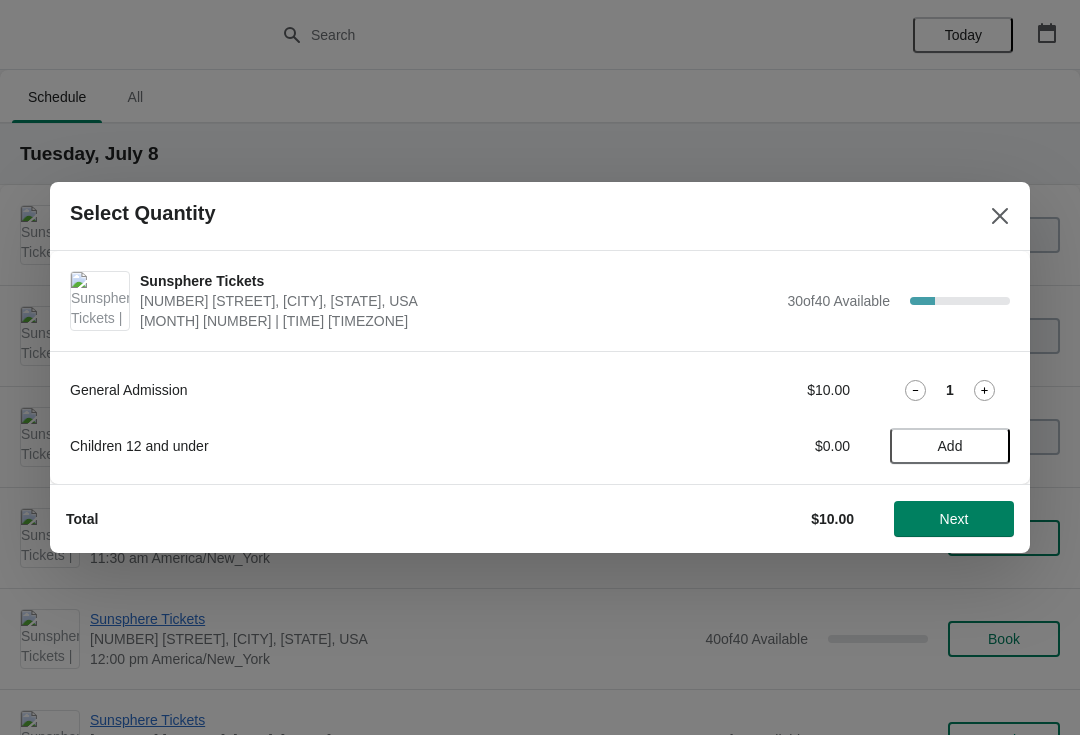 click at bounding box center [984, 390] 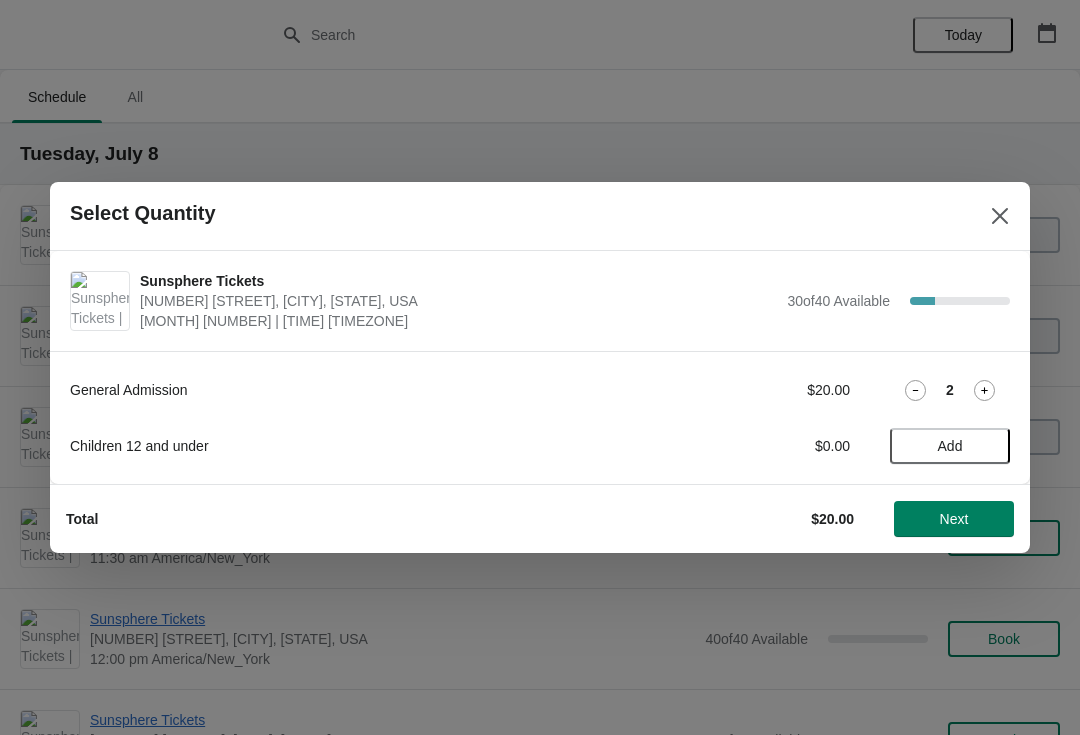 click on "Next" at bounding box center (954, 519) 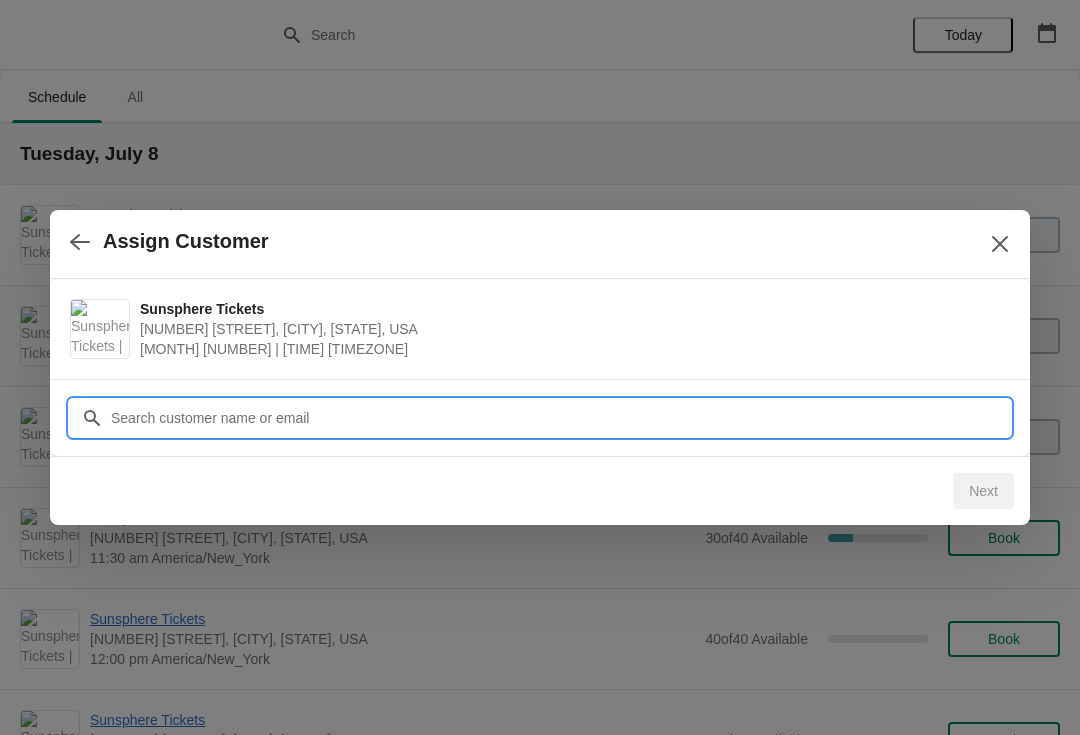 click on "Assign Customer Sunsphere Tickets [NUMBER] [STREET], [CITY], [STATE], USA [MONTH] [NUMBER] | [TIME] [TIMEZONE] Customer Next" at bounding box center [540, 10369] 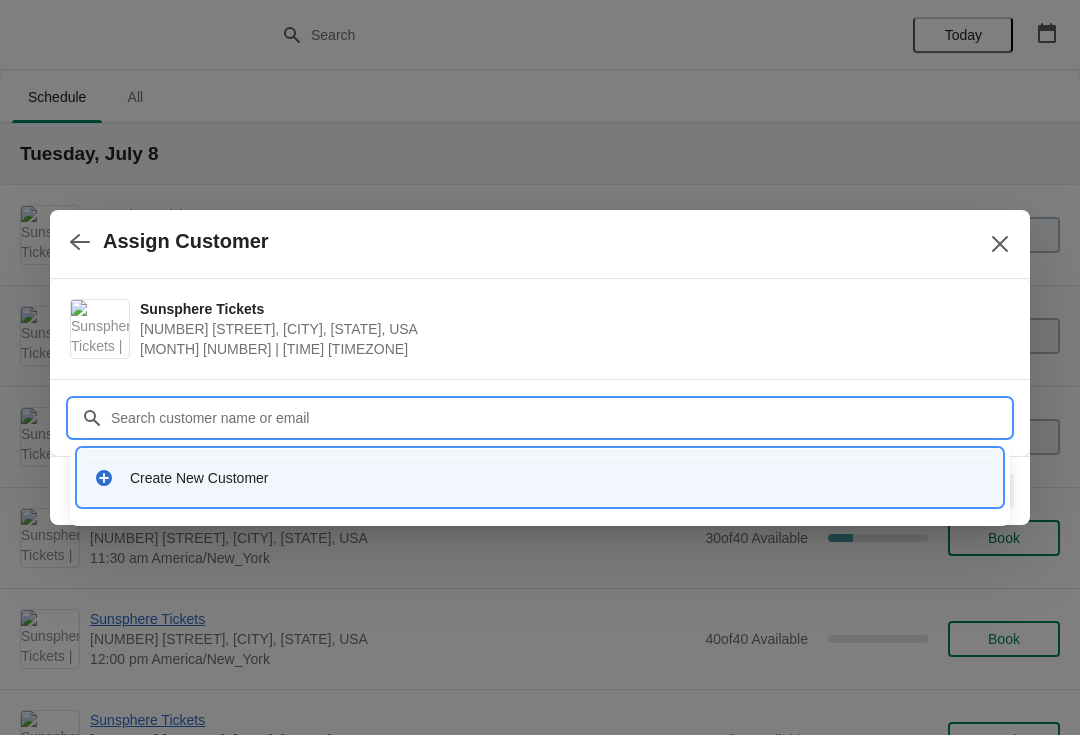 click on "Create New Customer" at bounding box center [558, 478] 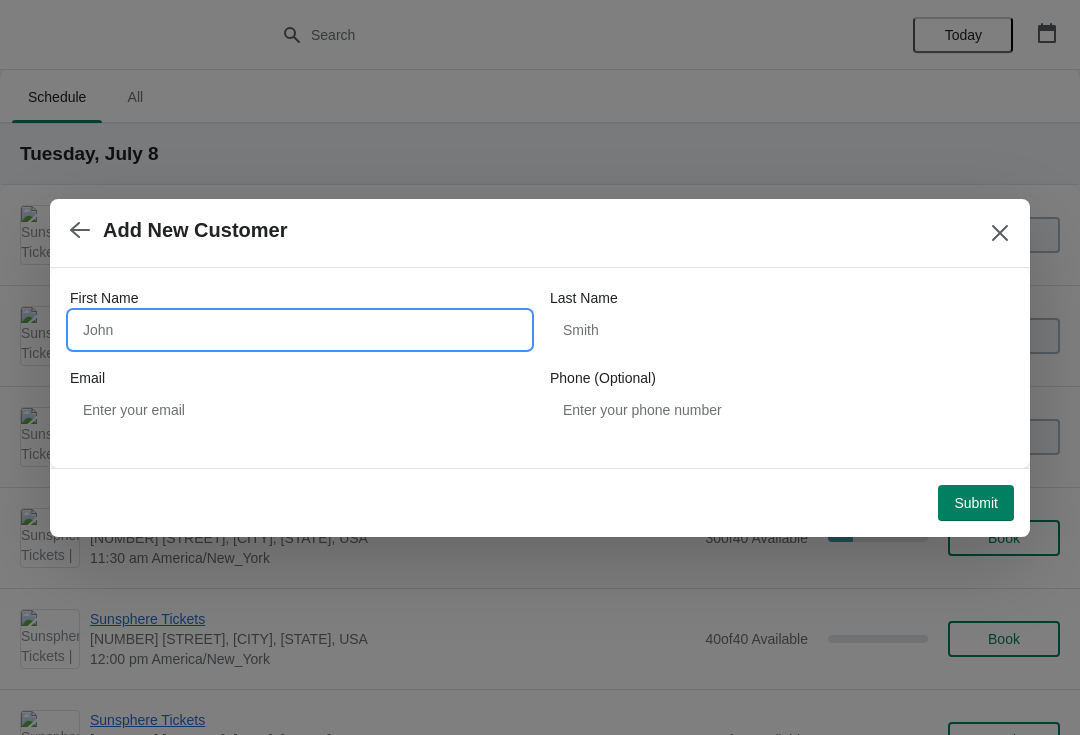 click on "First Name" at bounding box center [300, 330] 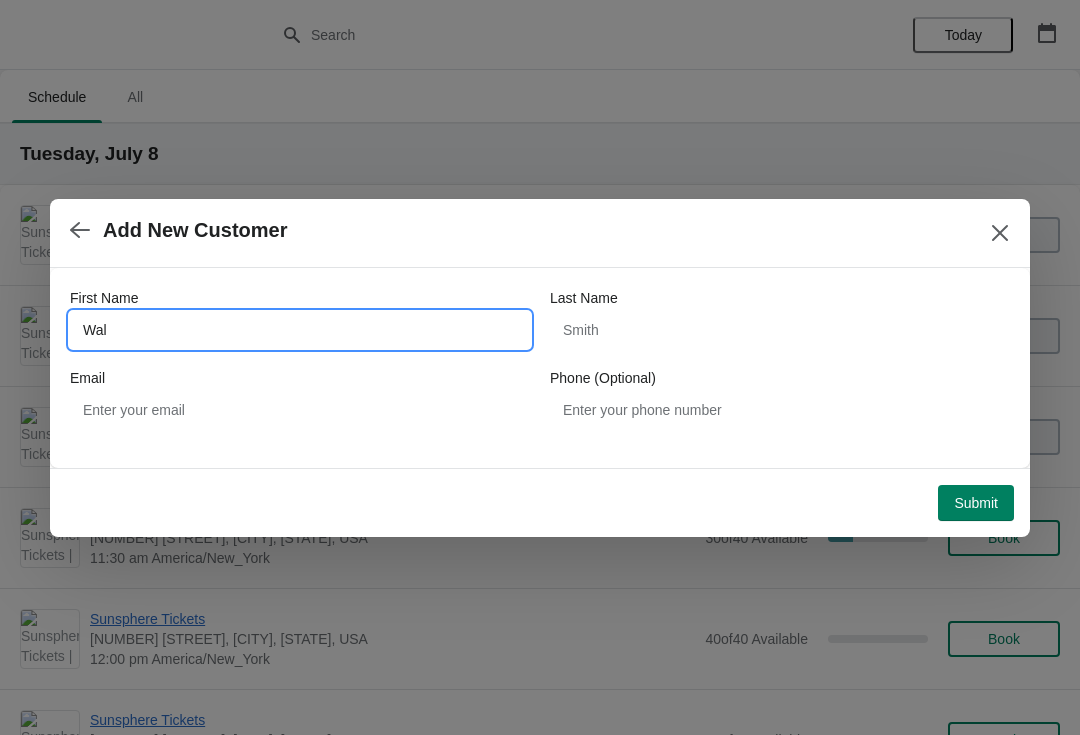 type on "Walk" 